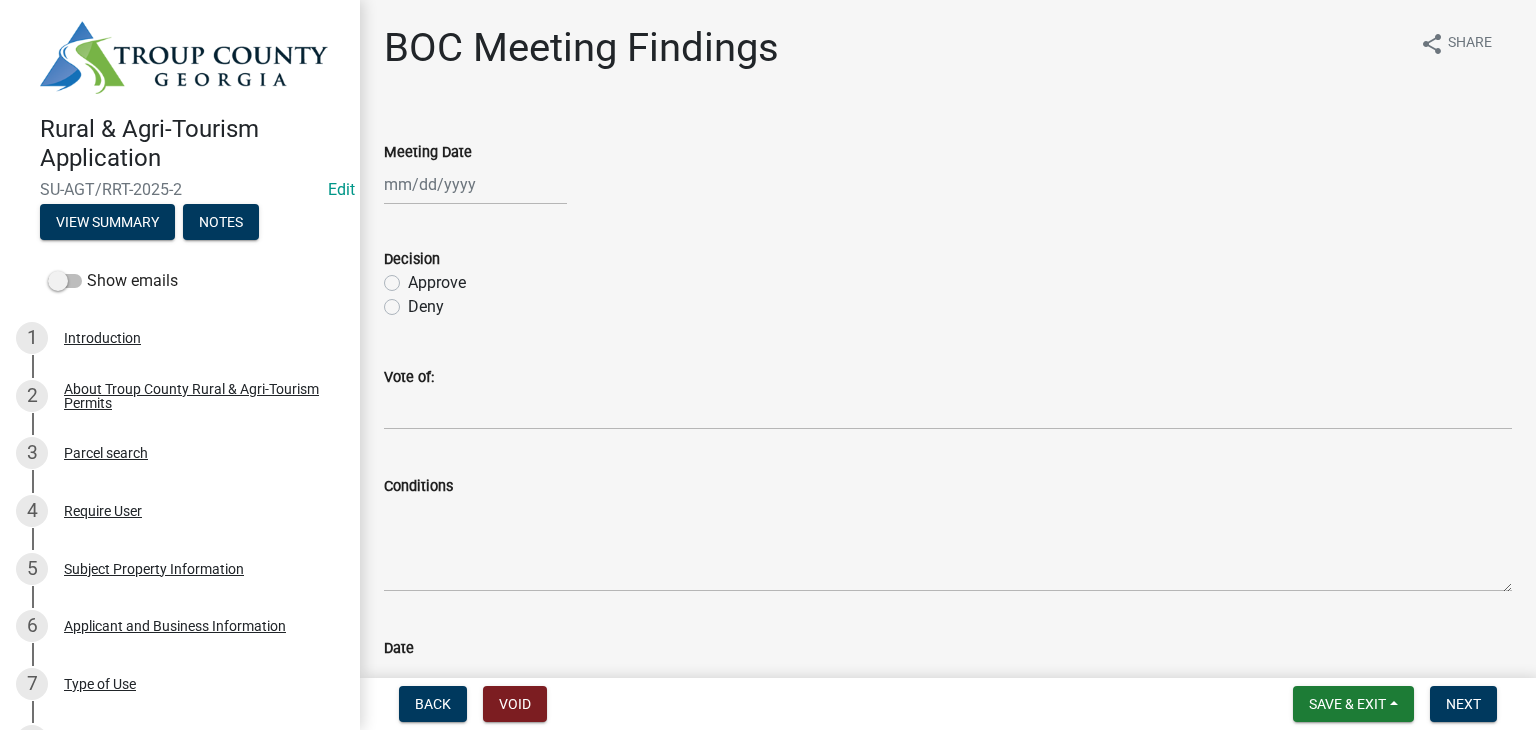 scroll, scrollTop: 0, scrollLeft: 0, axis: both 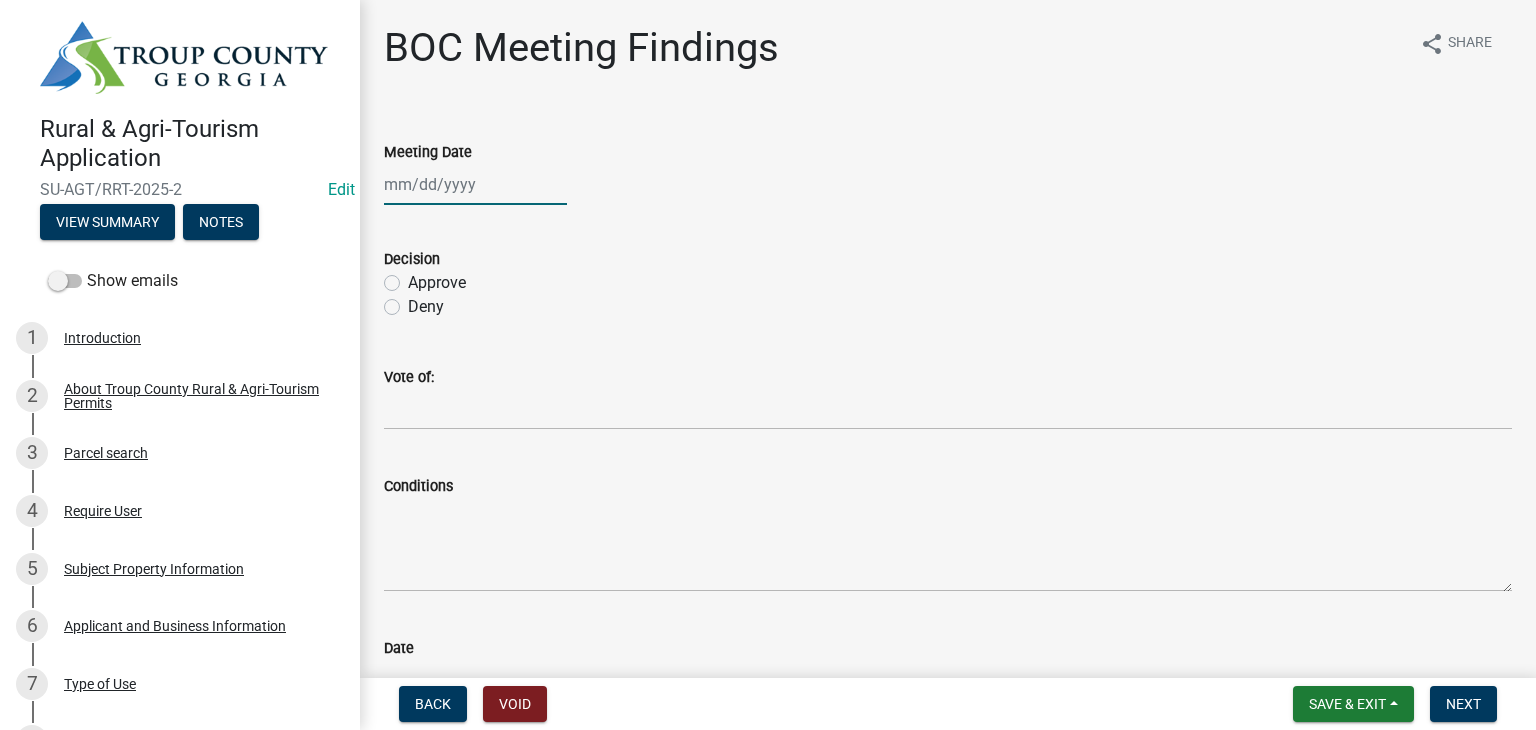 click 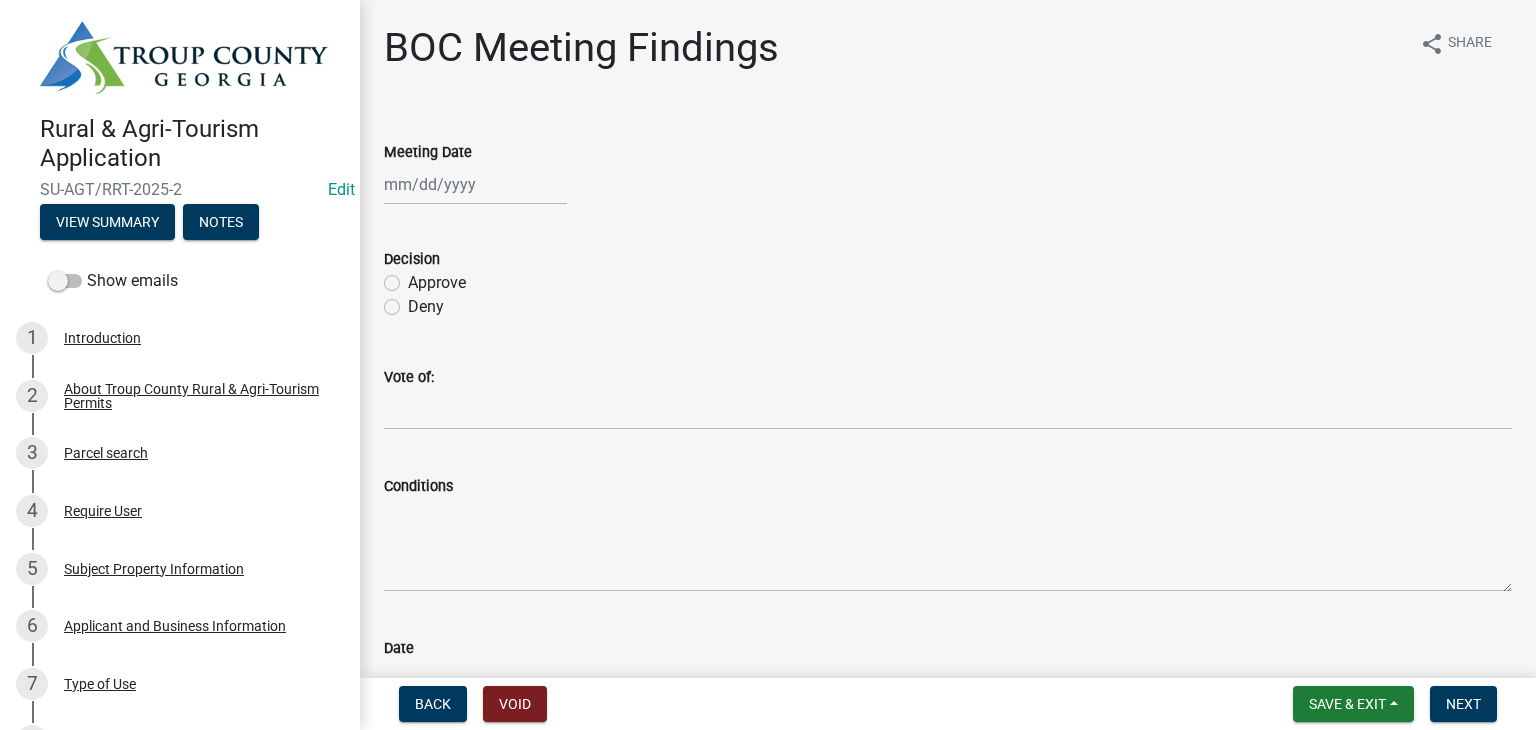 select on "8" 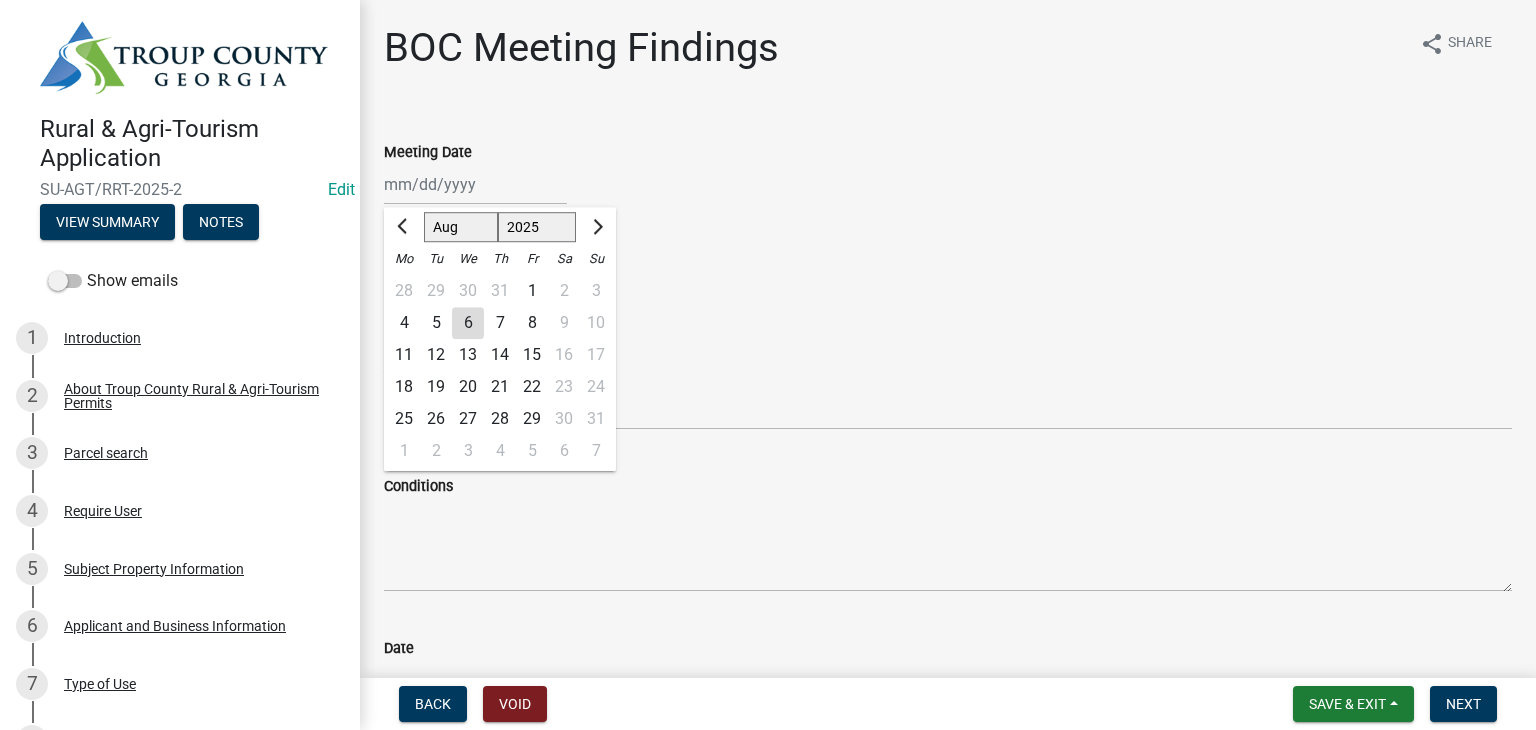 click on "5" 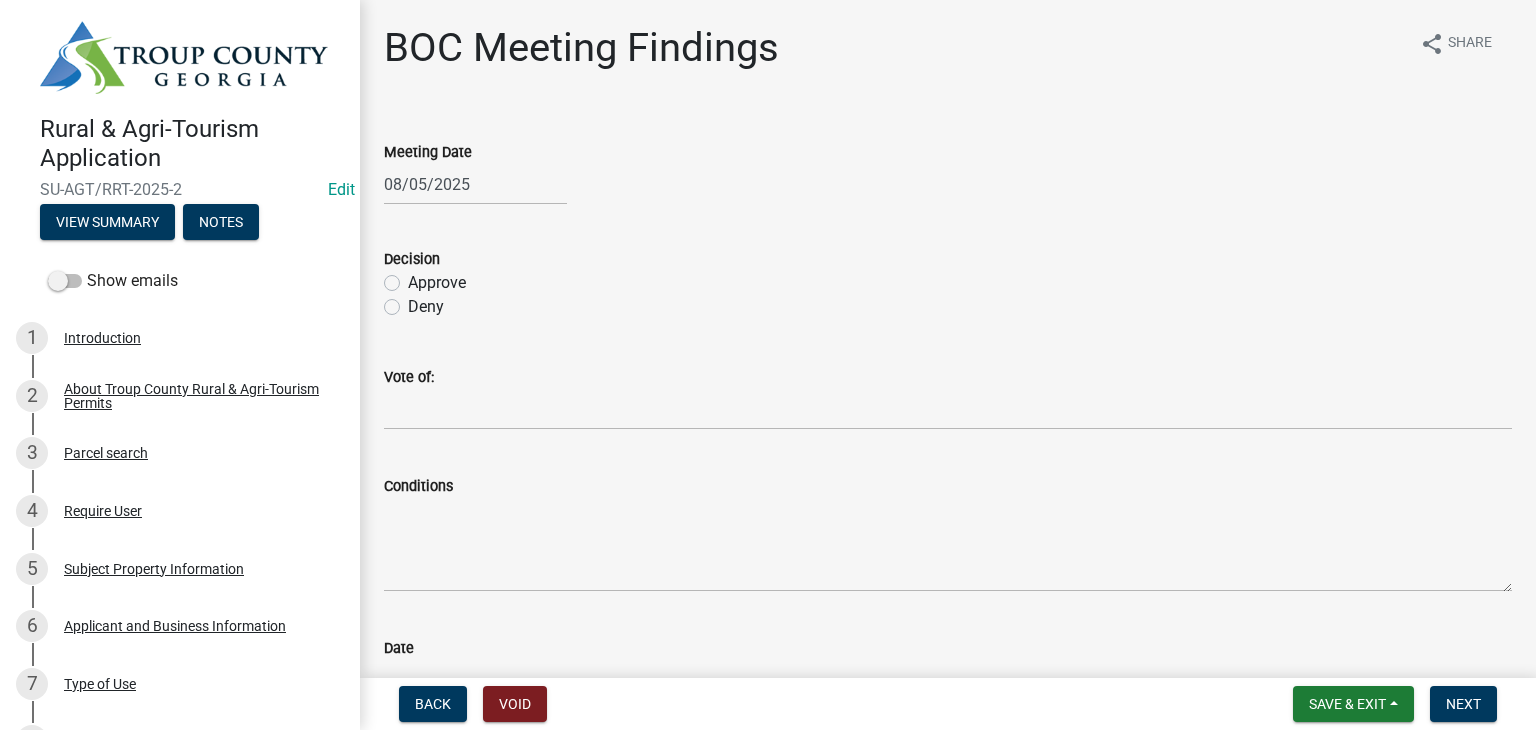 click on "Approve" 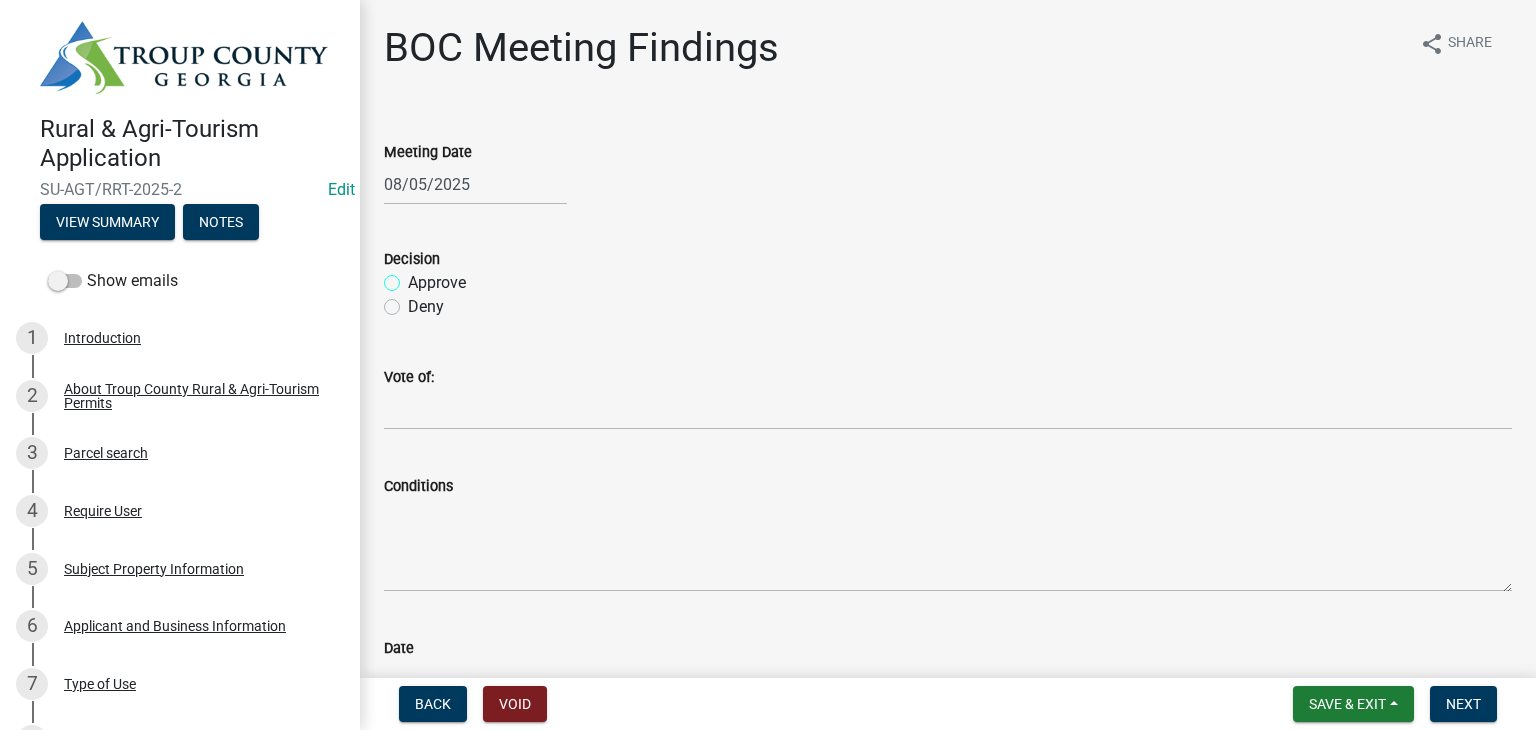click on "Approve" at bounding box center [414, 277] 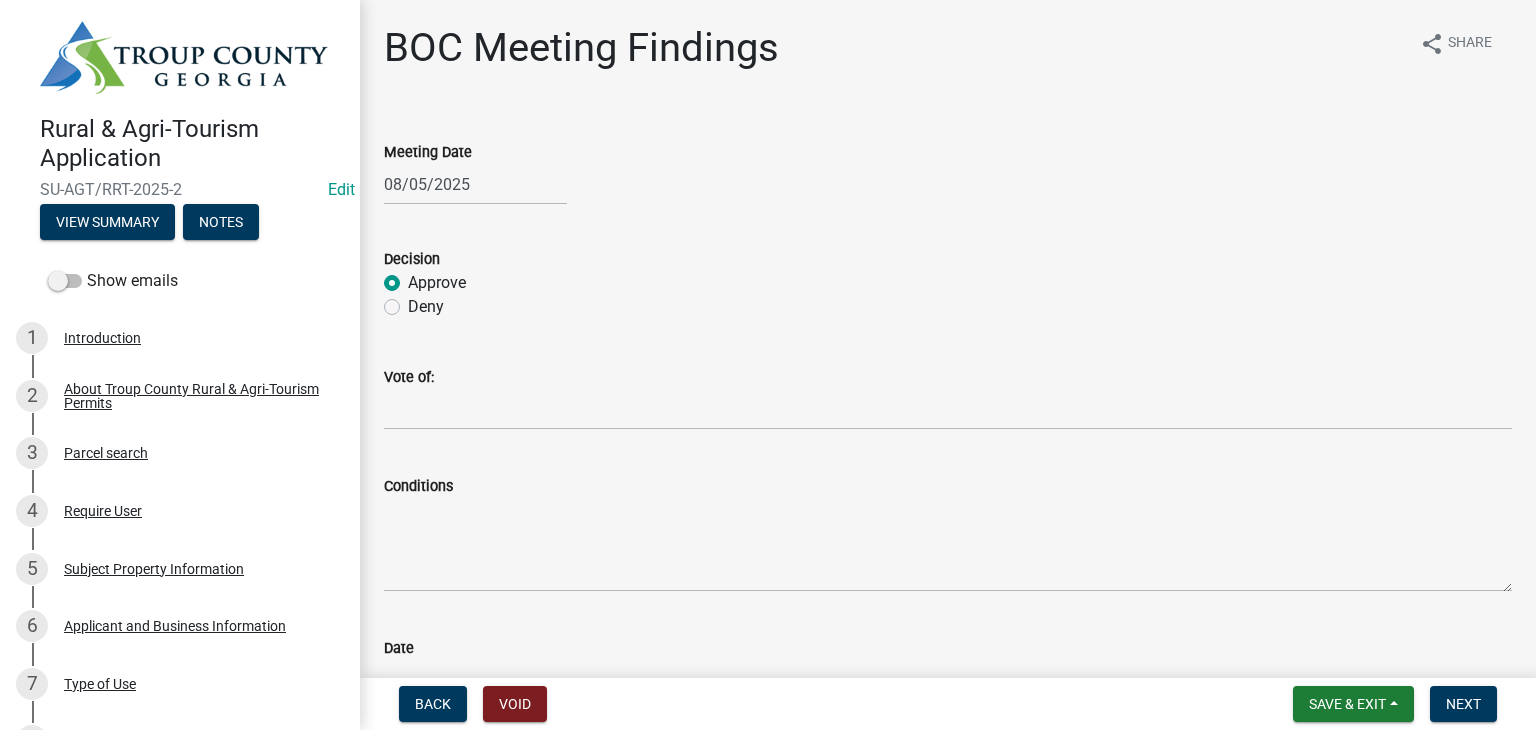 radio on "true" 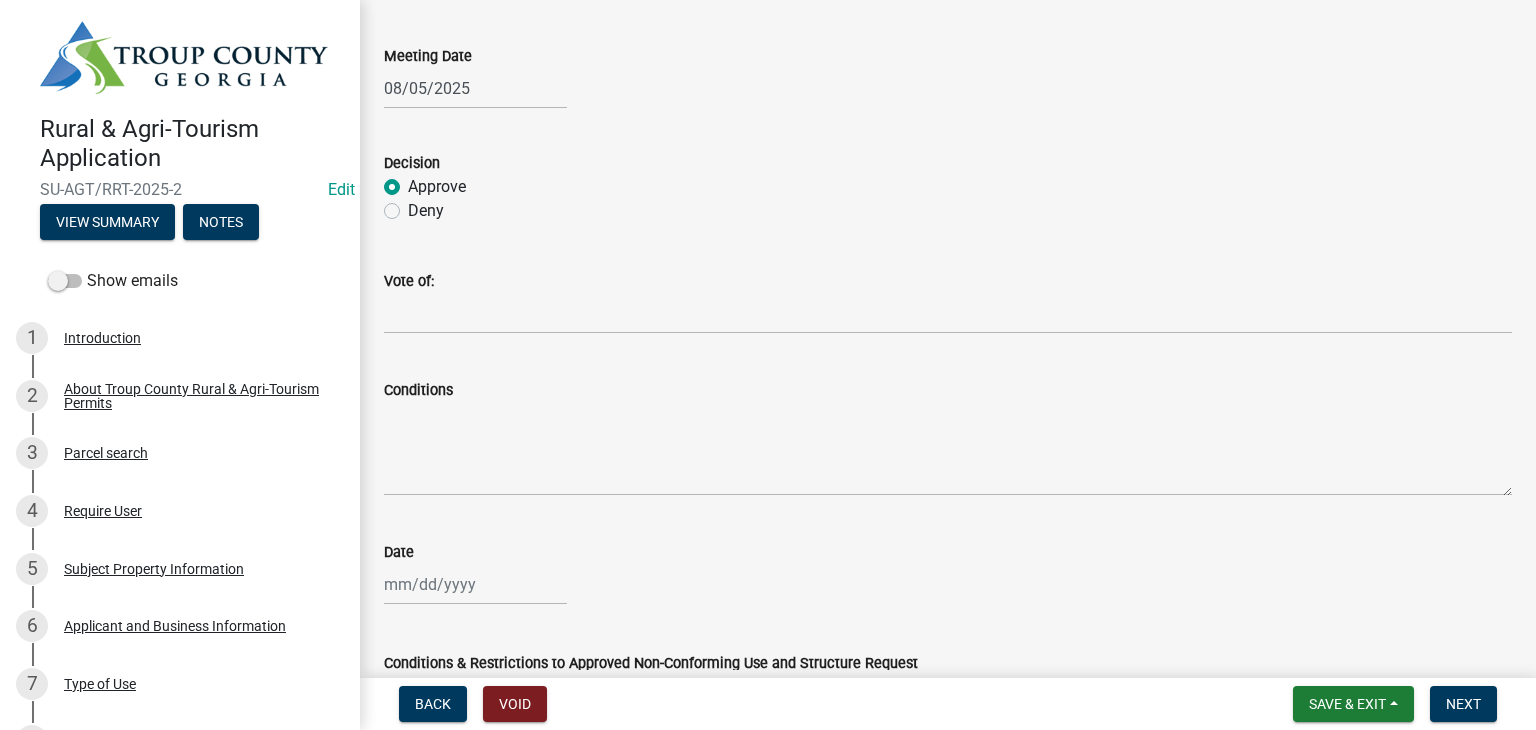 scroll, scrollTop: 100, scrollLeft: 0, axis: vertical 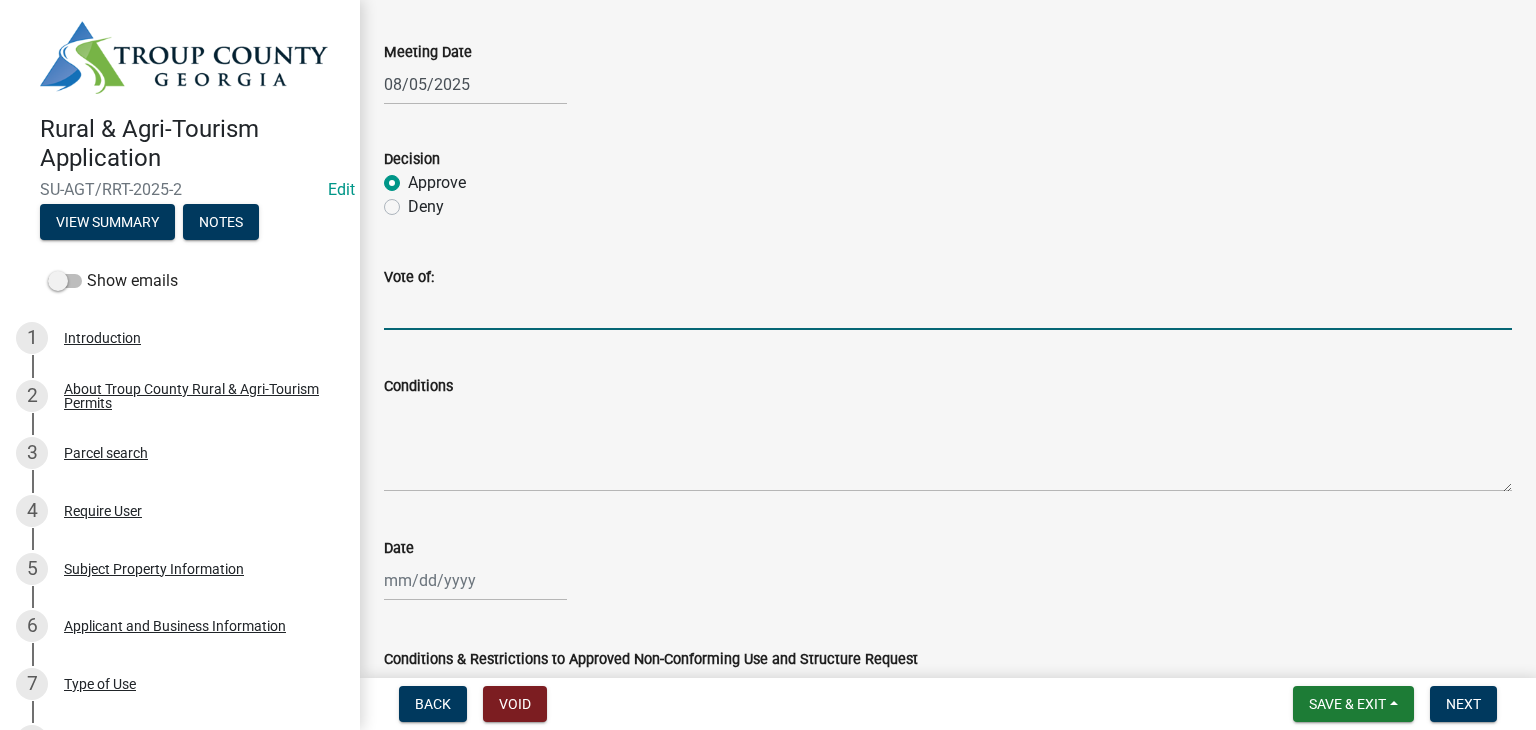 drag, startPoint x: 420, startPoint y: 290, endPoint x: 478, endPoint y: 325, distance: 67.74216 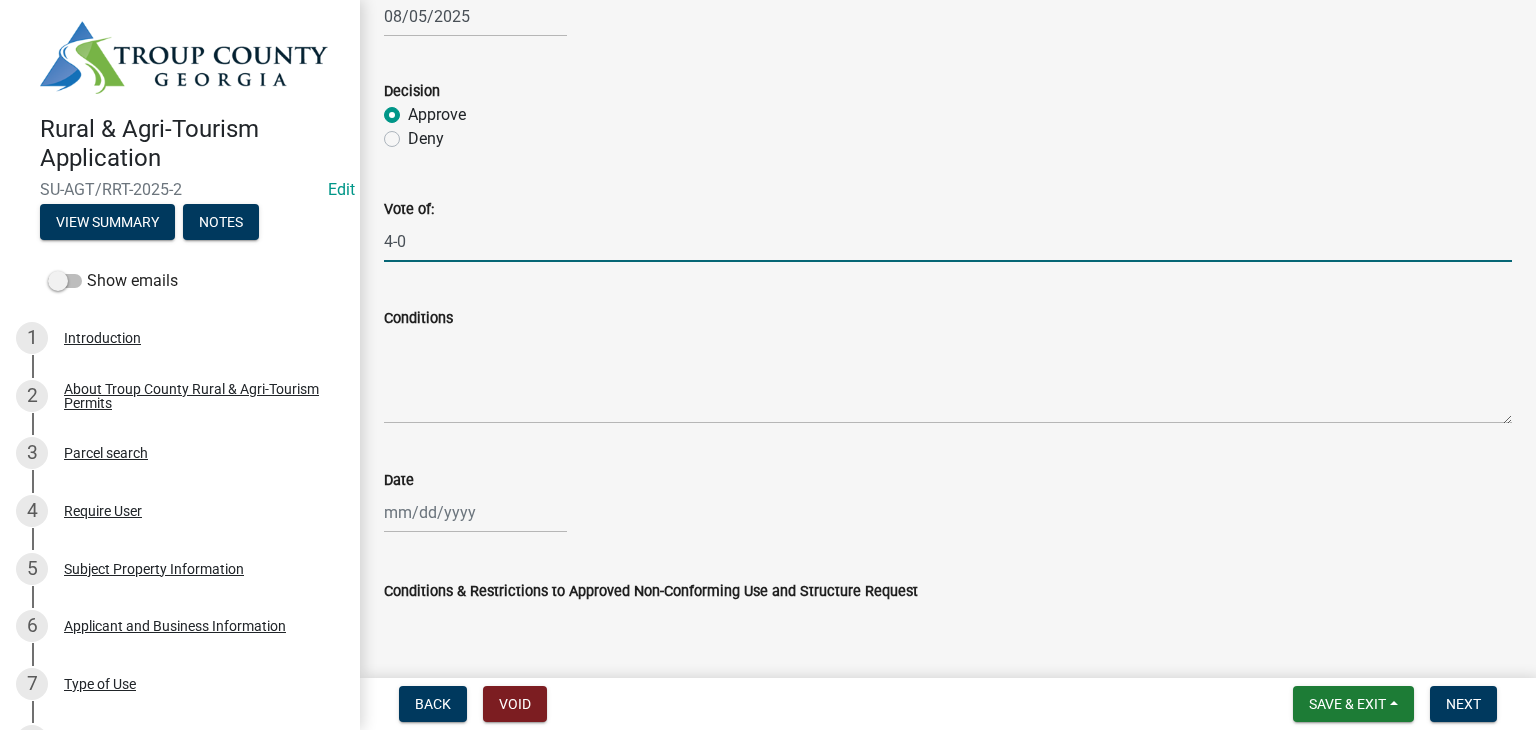 scroll, scrollTop: 300, scrollLeft: 0, axis: vertical 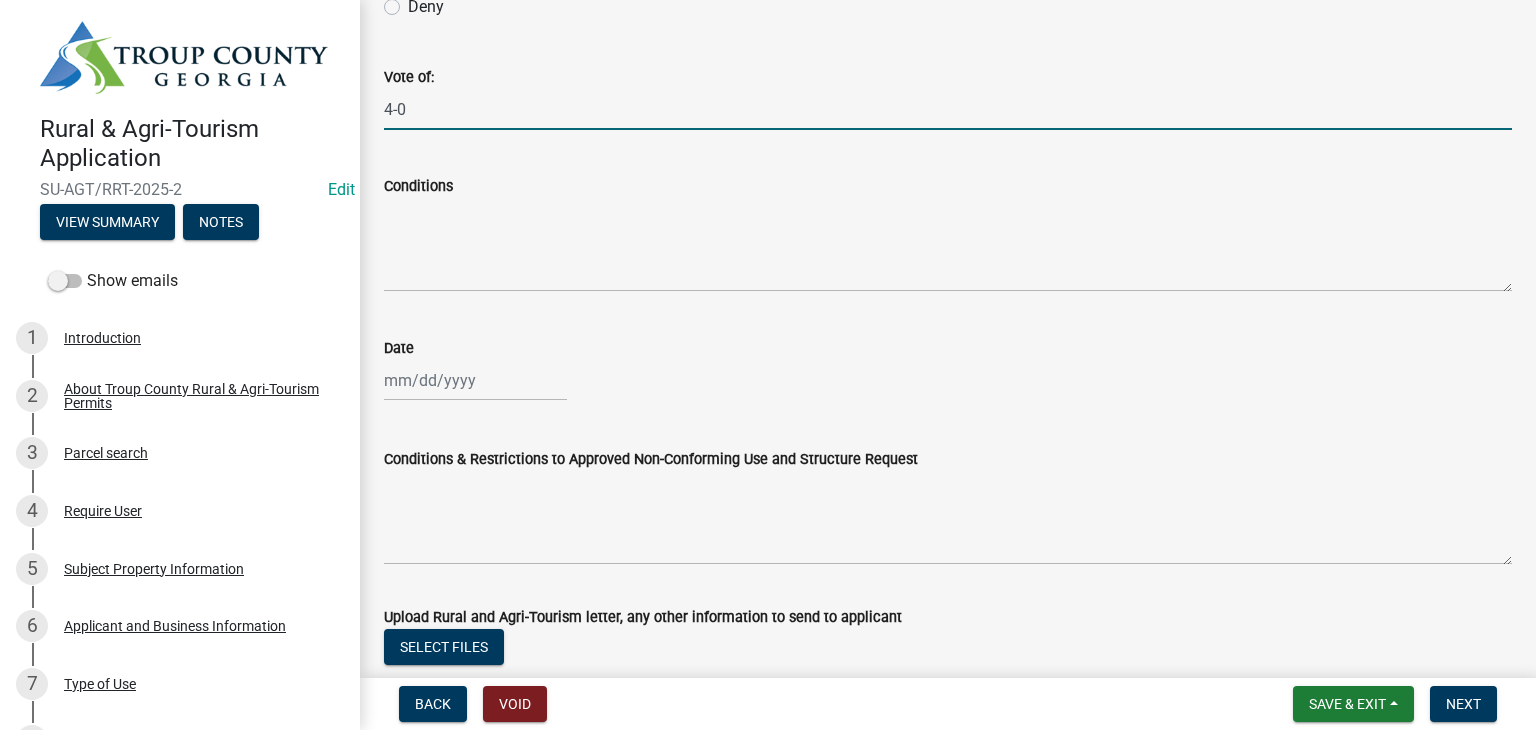type on "4-0" 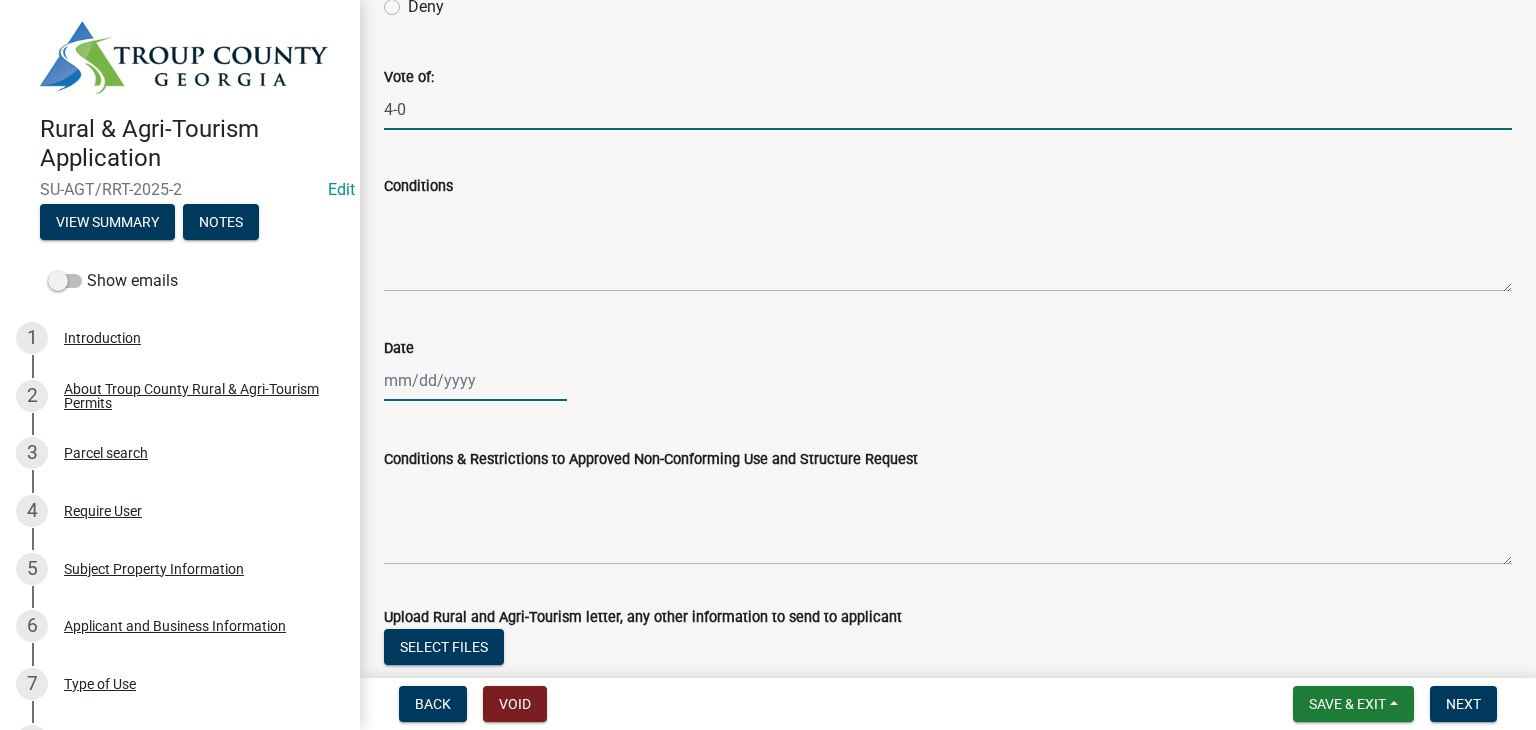 click 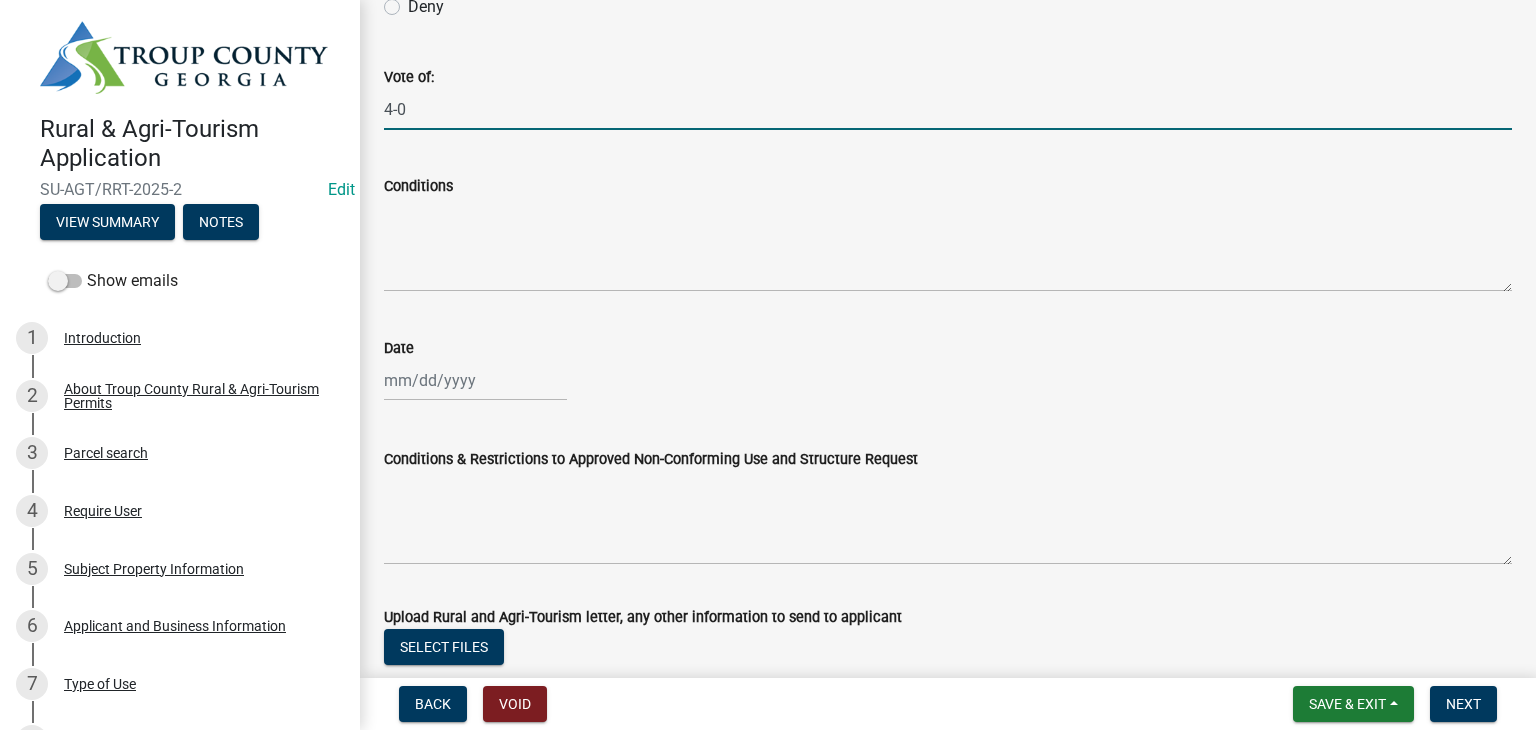 select on "8" 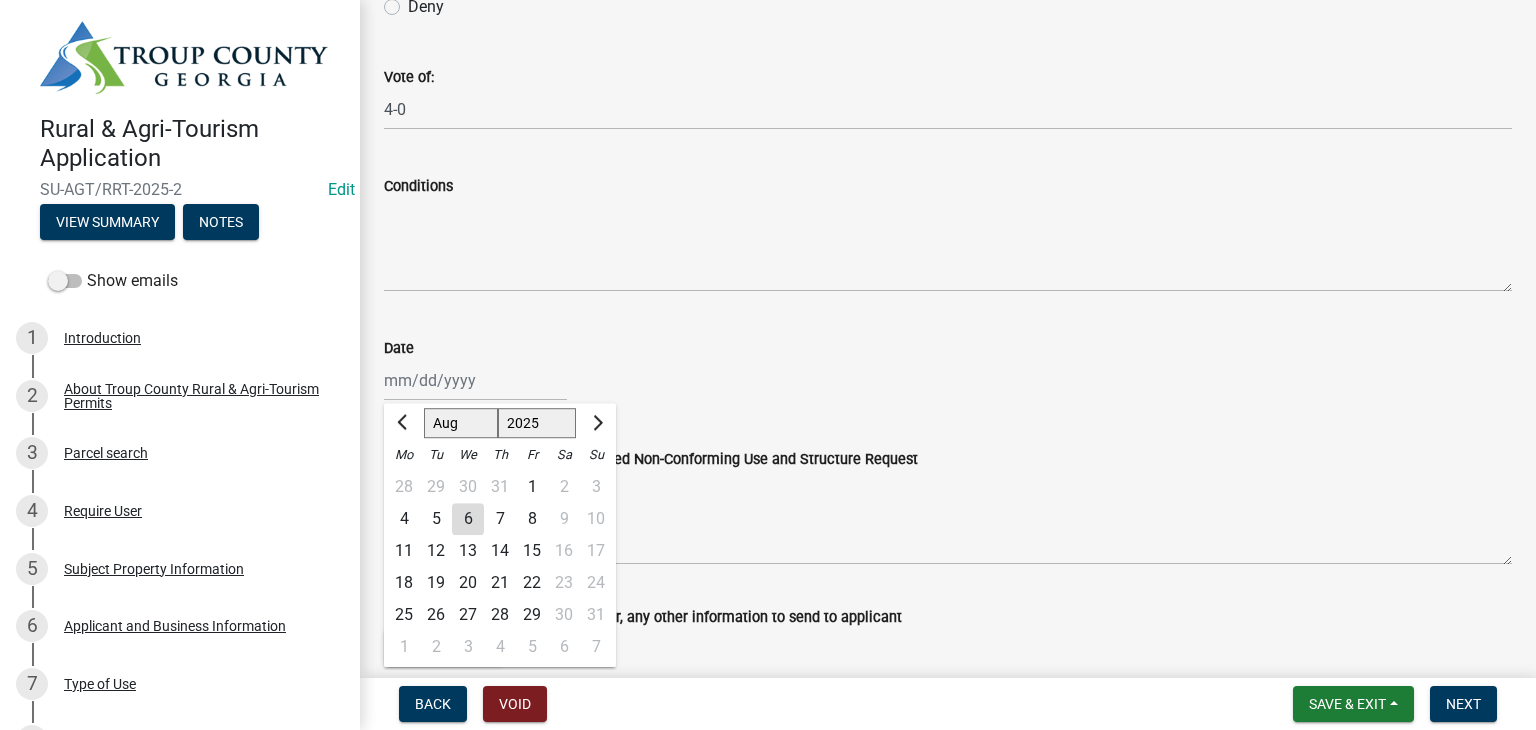 click on "6" 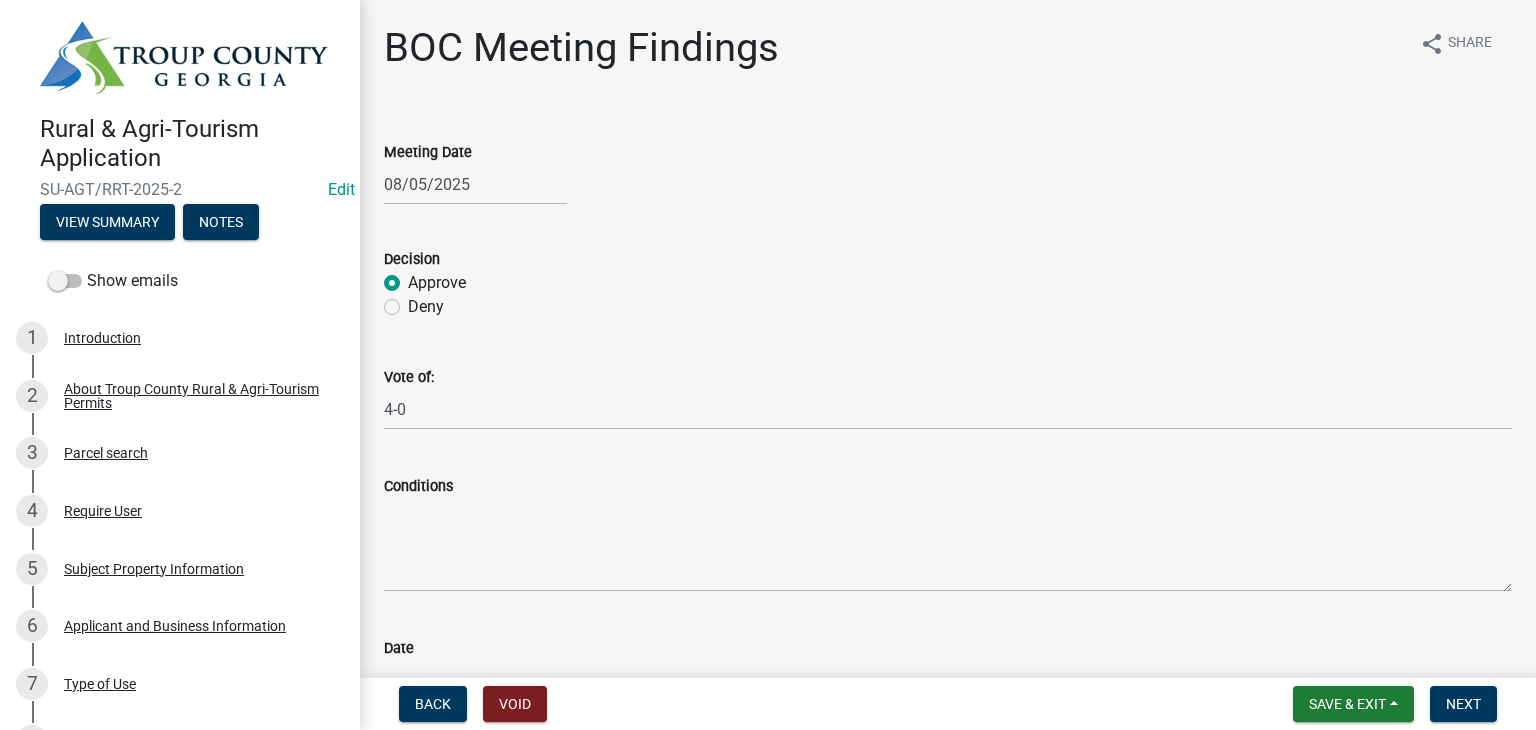 scroll, scrollTop: 436, scrollLeft: 0, axis: vertical 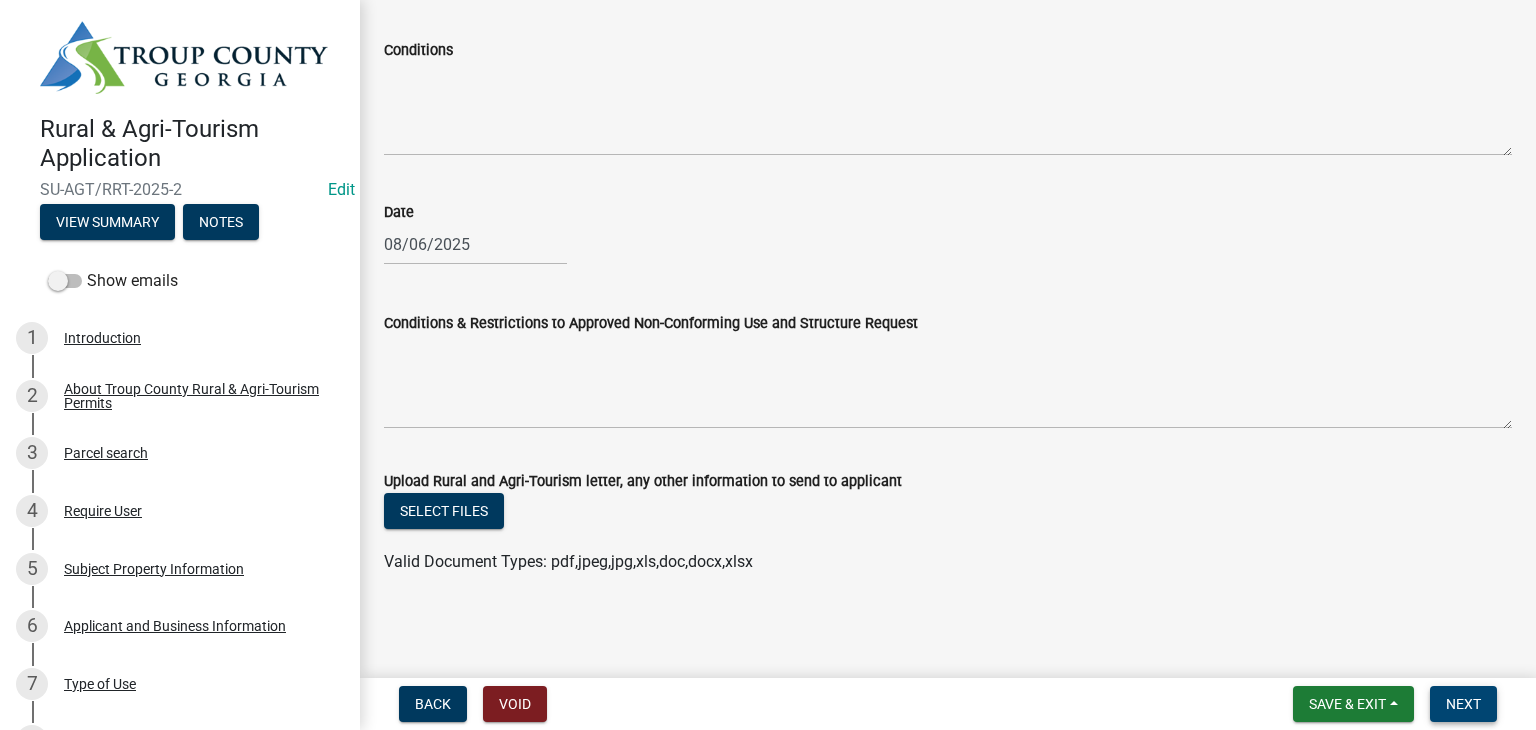 click on "Next" at bounding box center [1463, 704] 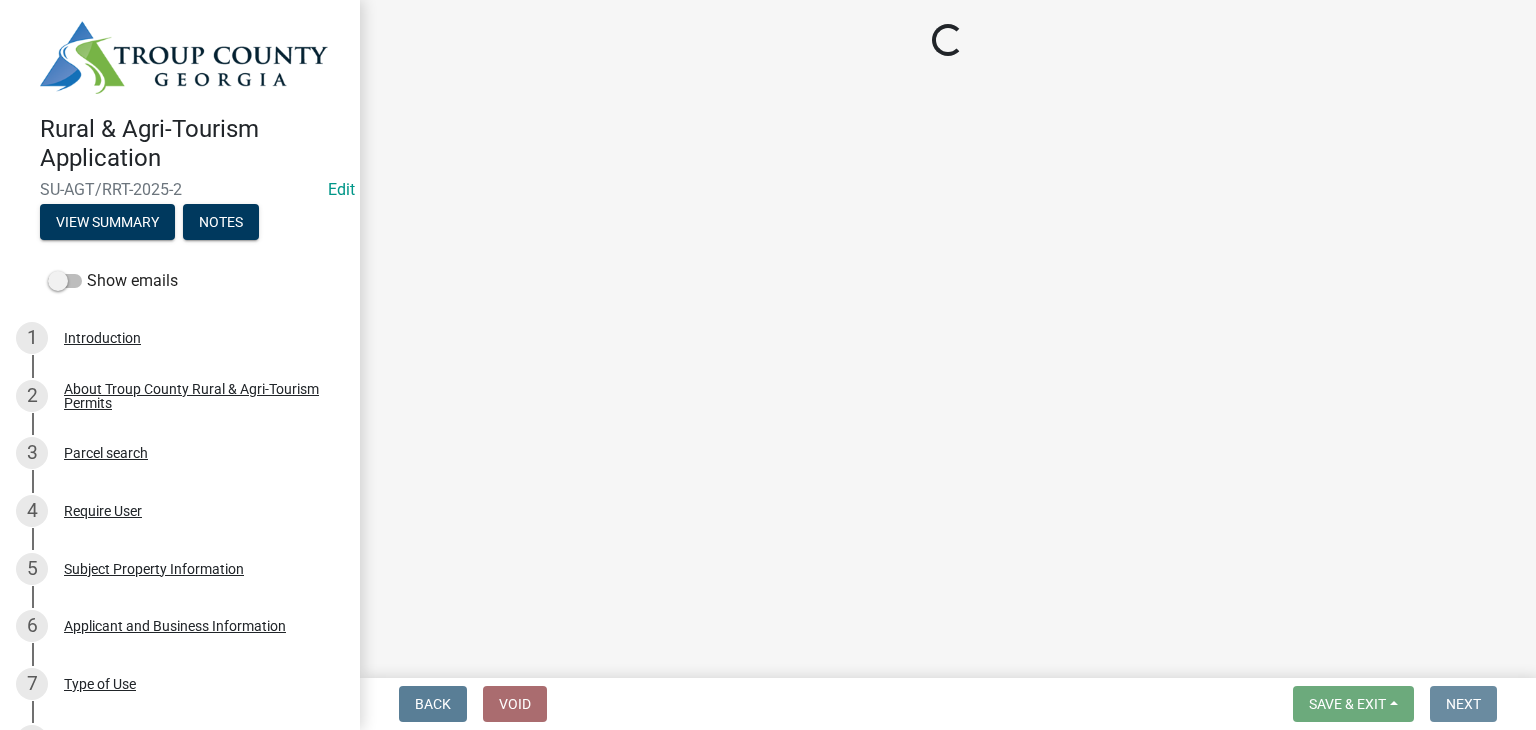 scroll, scrollTop: 0, scrollLeft: 0, axis: both 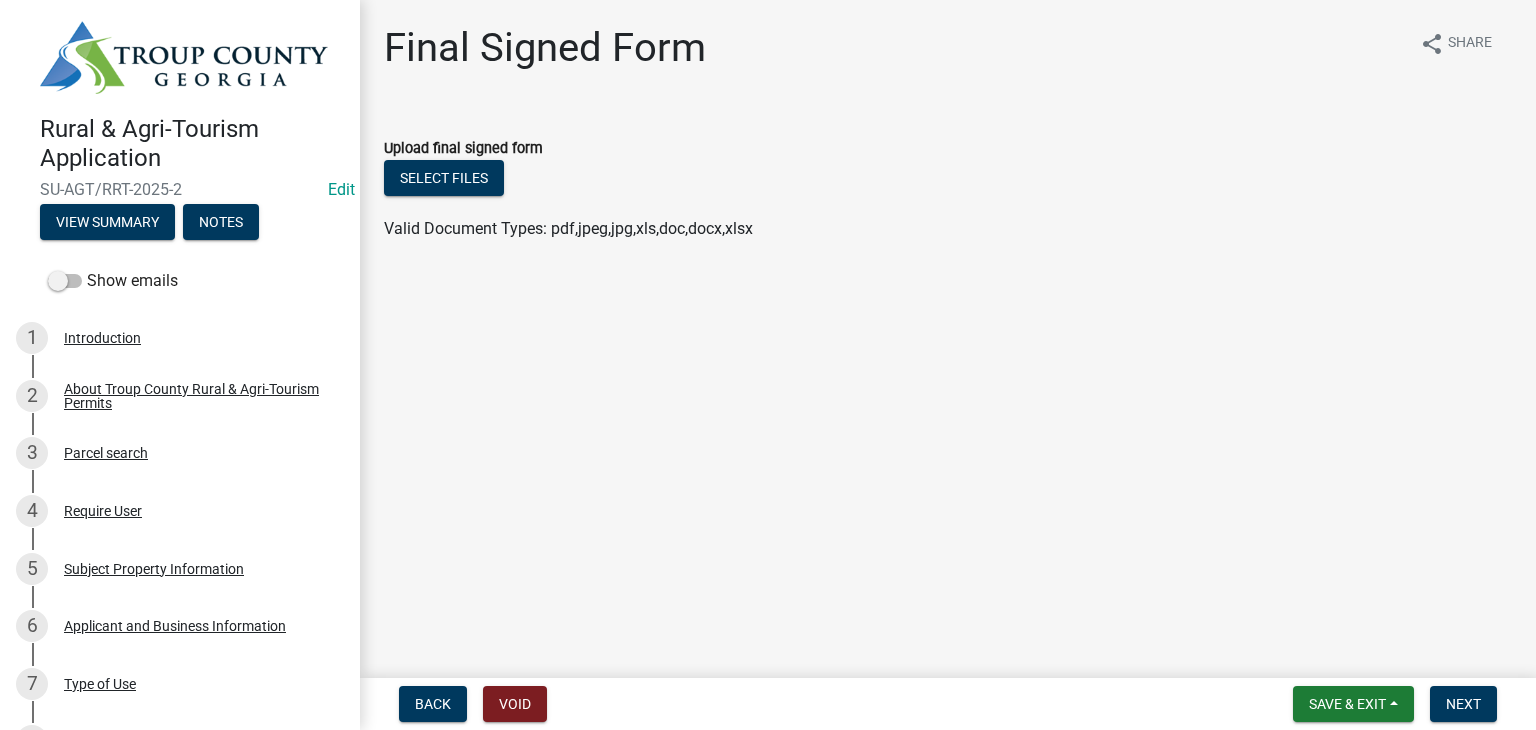 drag, startPoint x: 1290, startPoint y: 673, endPoint x: 1368, endPoint y: 725, distance: 93.74433 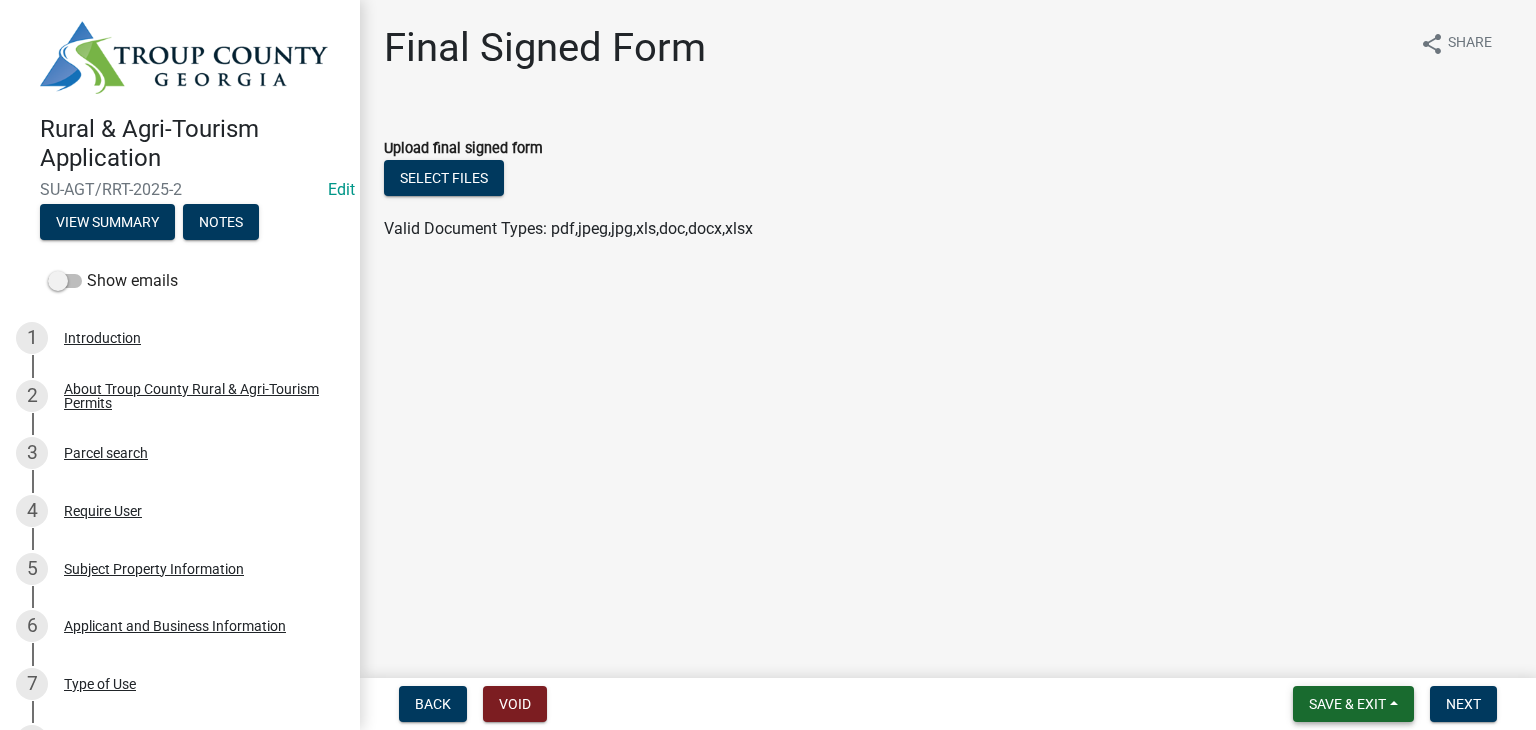 click on "Save & Exit" at bounding box center (1353, 704) 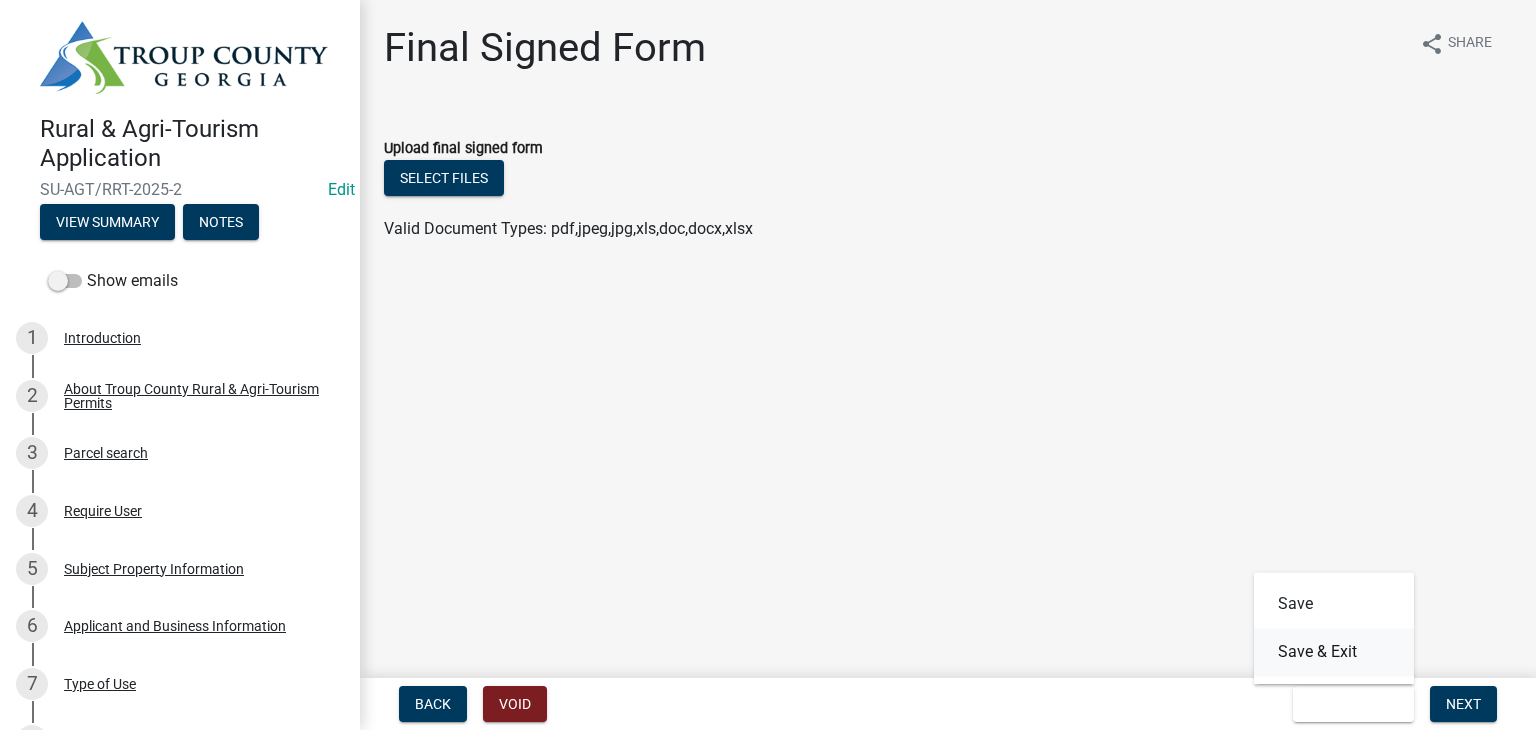 click on "Save & Exit" at bounding box center (1334, 652) 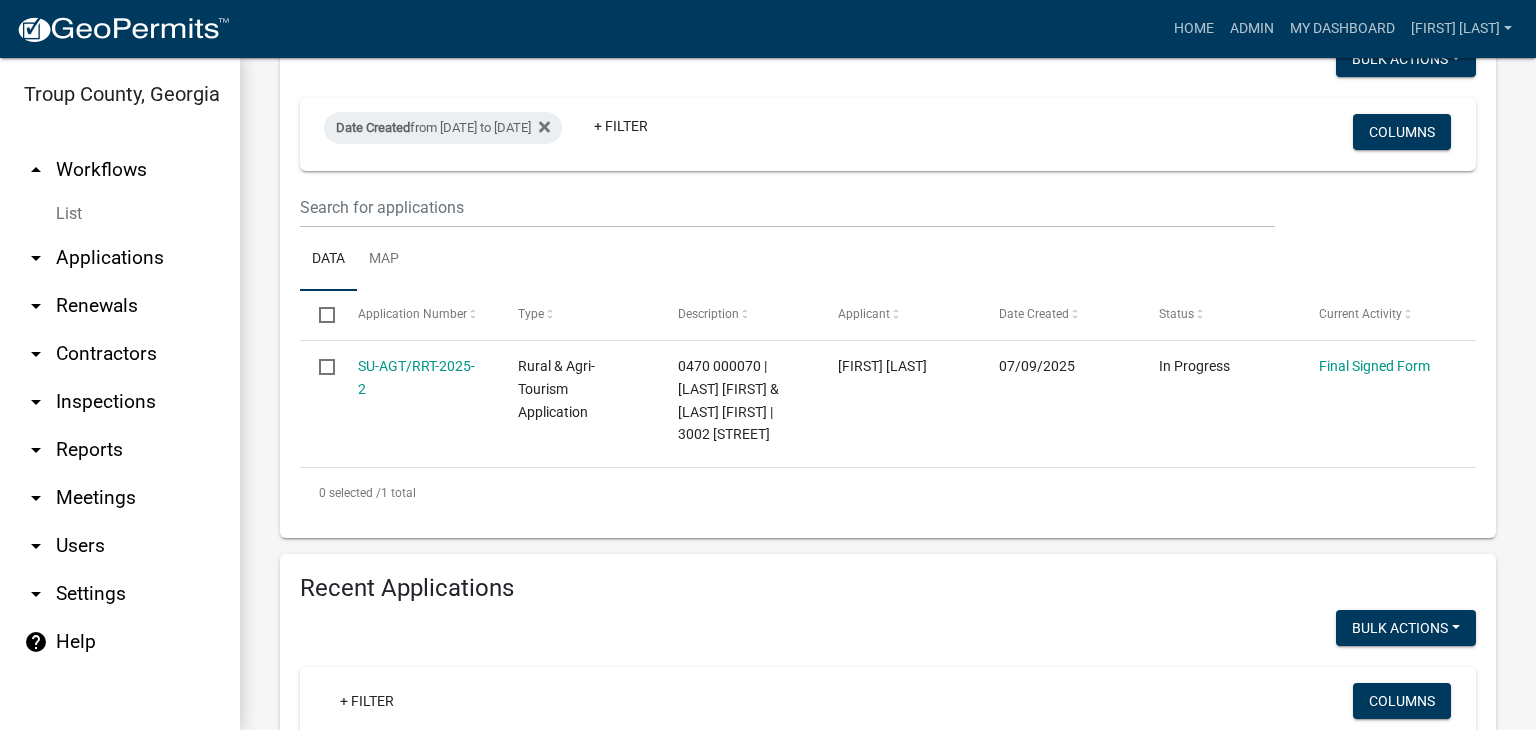 scroll, scrollTop: 300, scrollLeft: 0, axis: vertical 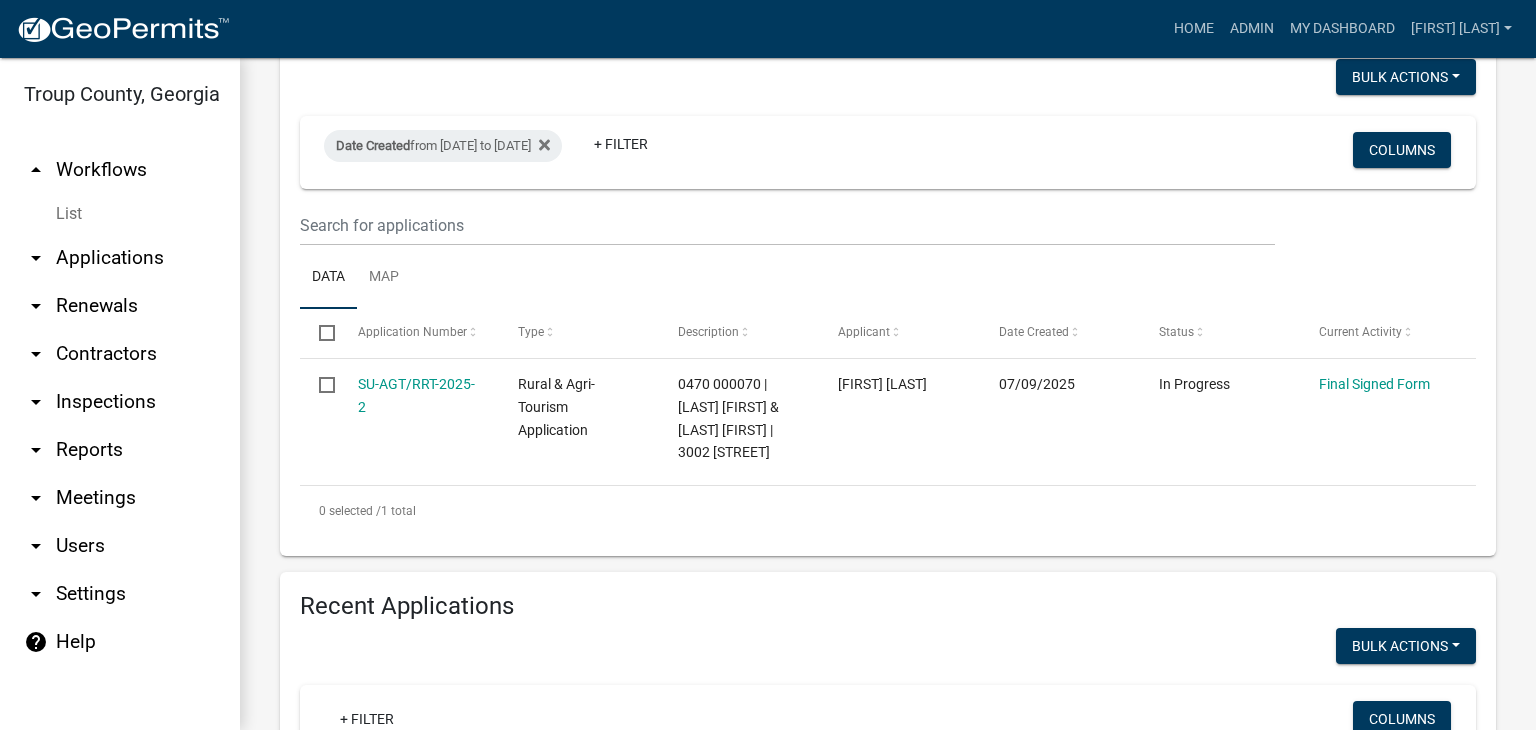 click on "Troup County, Georgia" at bounding box center (120, 94) 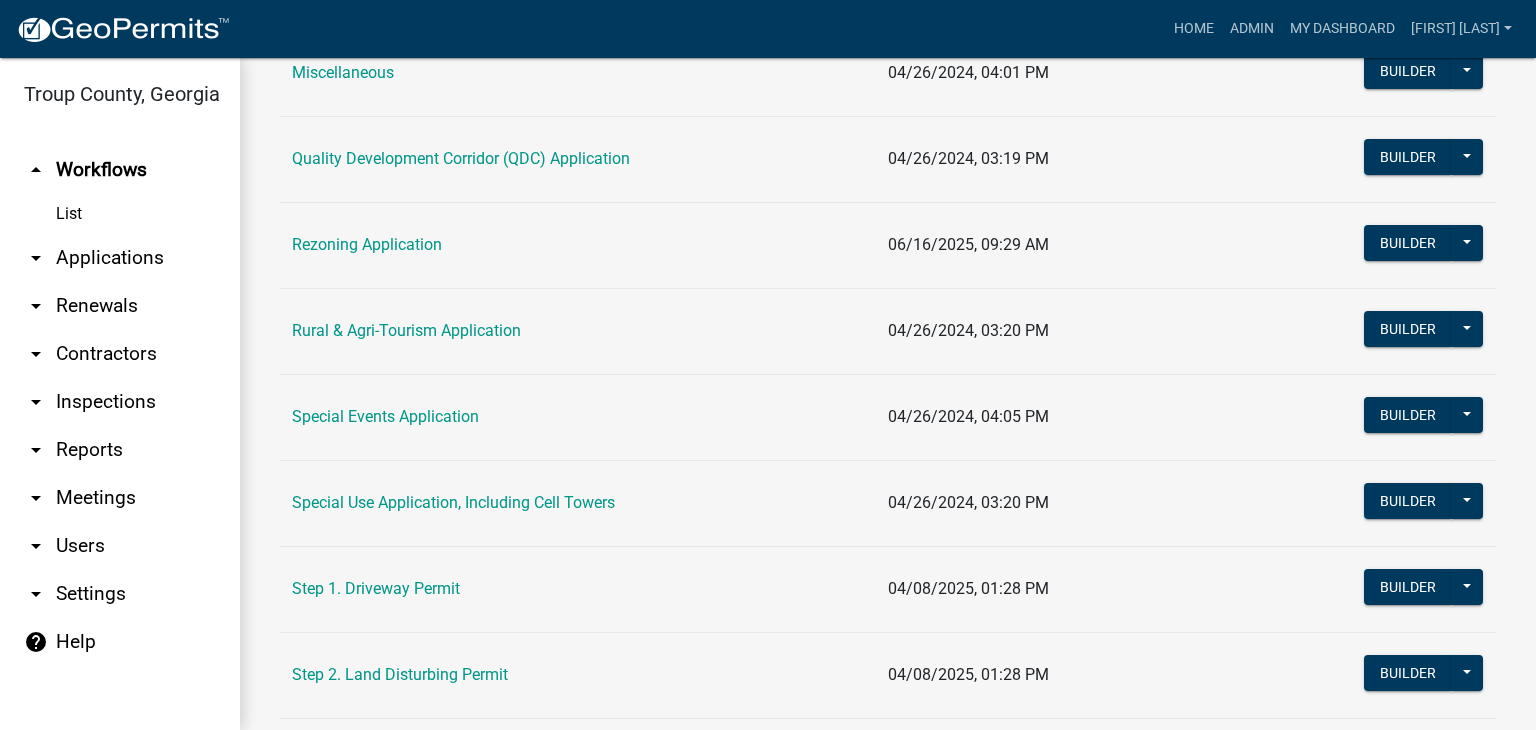 scroll, scrollTop: 430, scrollLeft: 0, axis: vertical 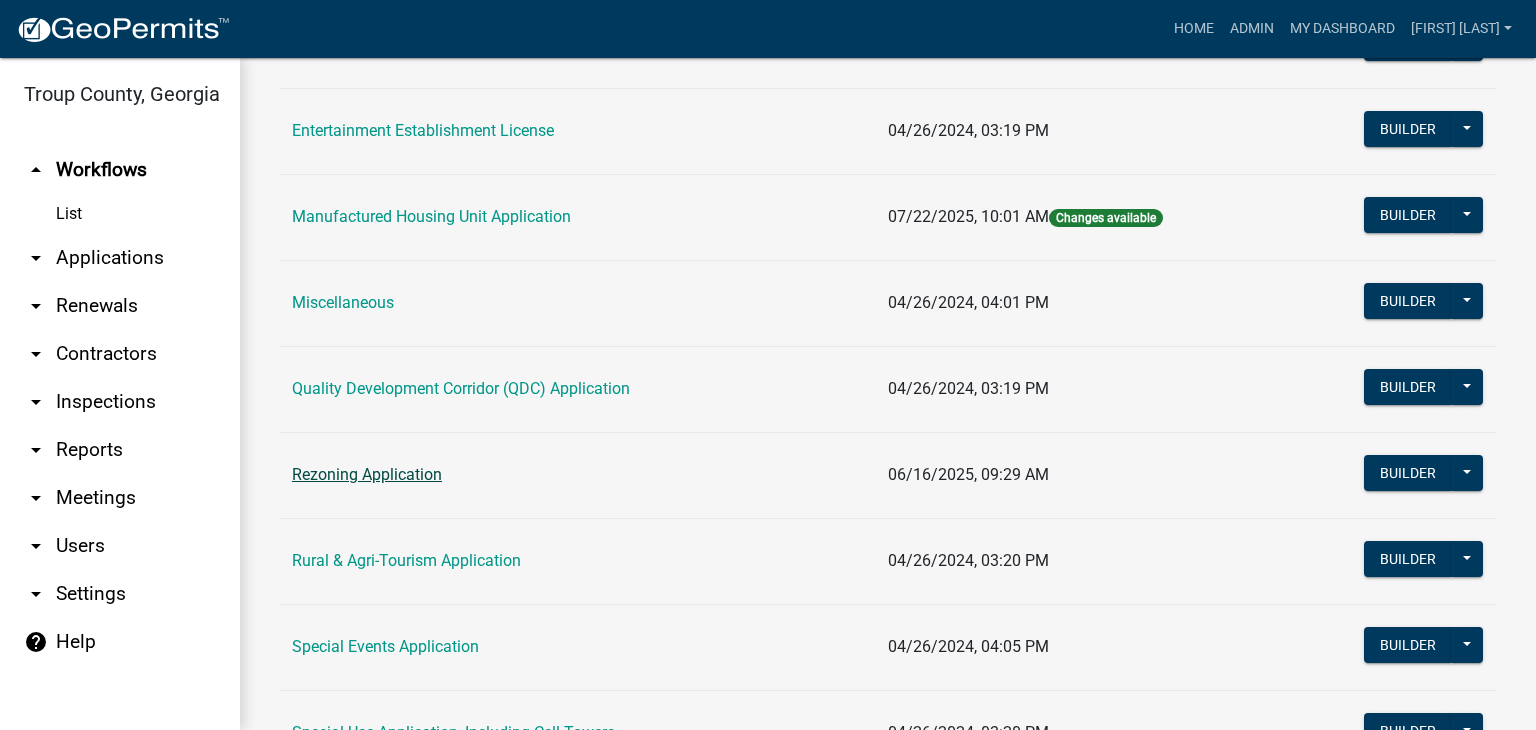 click on "Rezoning Application" at bounding box center (367, 474) 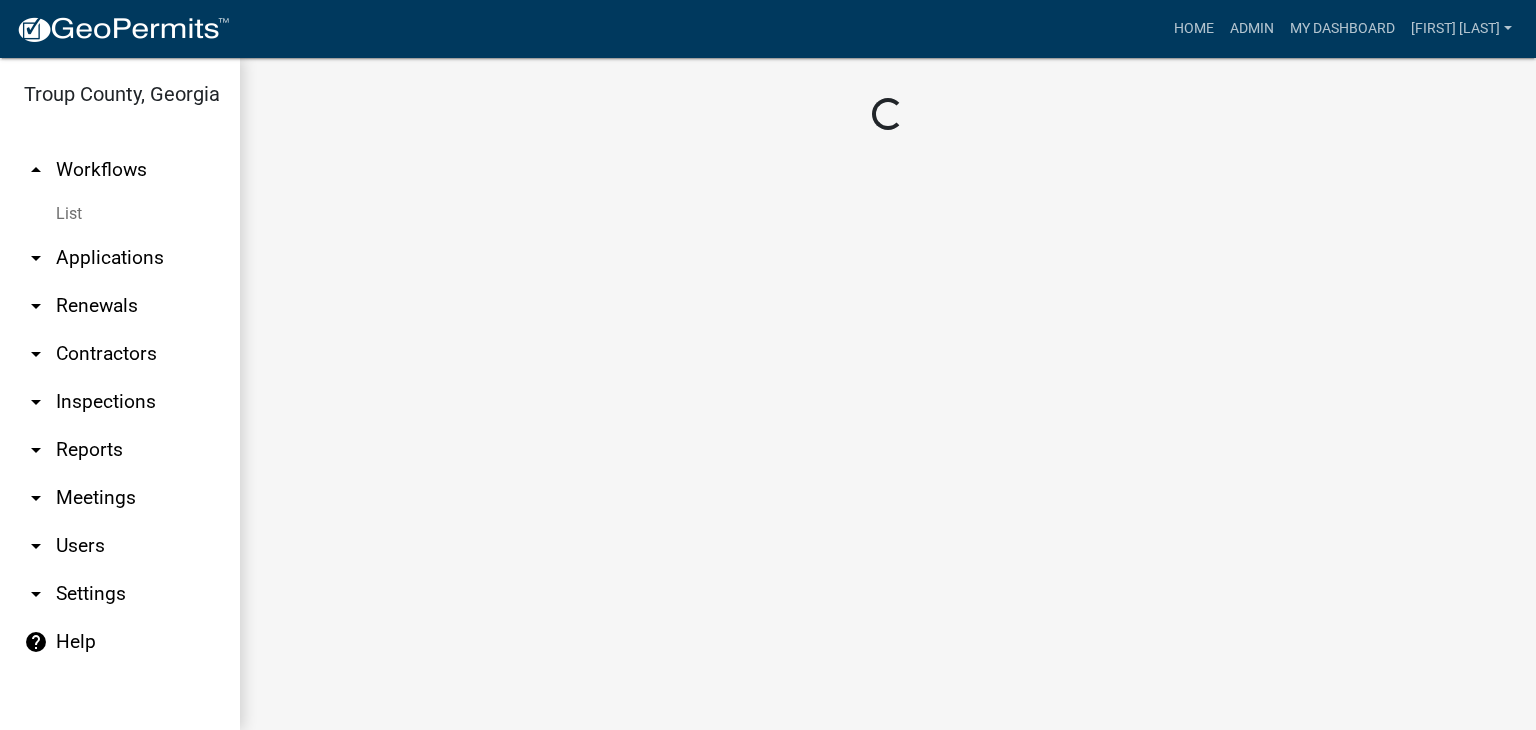 scroll, scrollTop: 0, scrollLeft: 0, axis: both 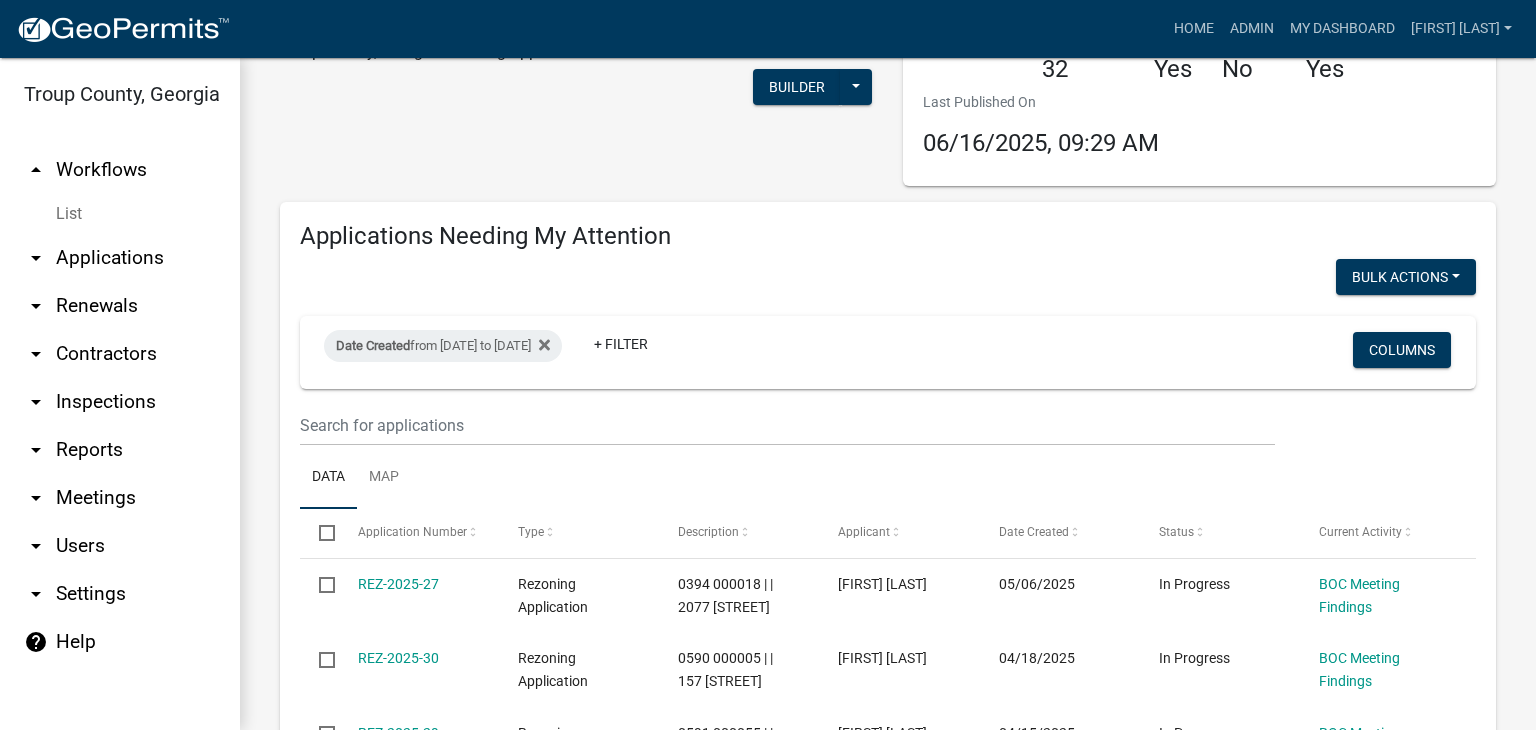 click on "arrow_drop_up   Workflows" at bounding box center [120, 170] 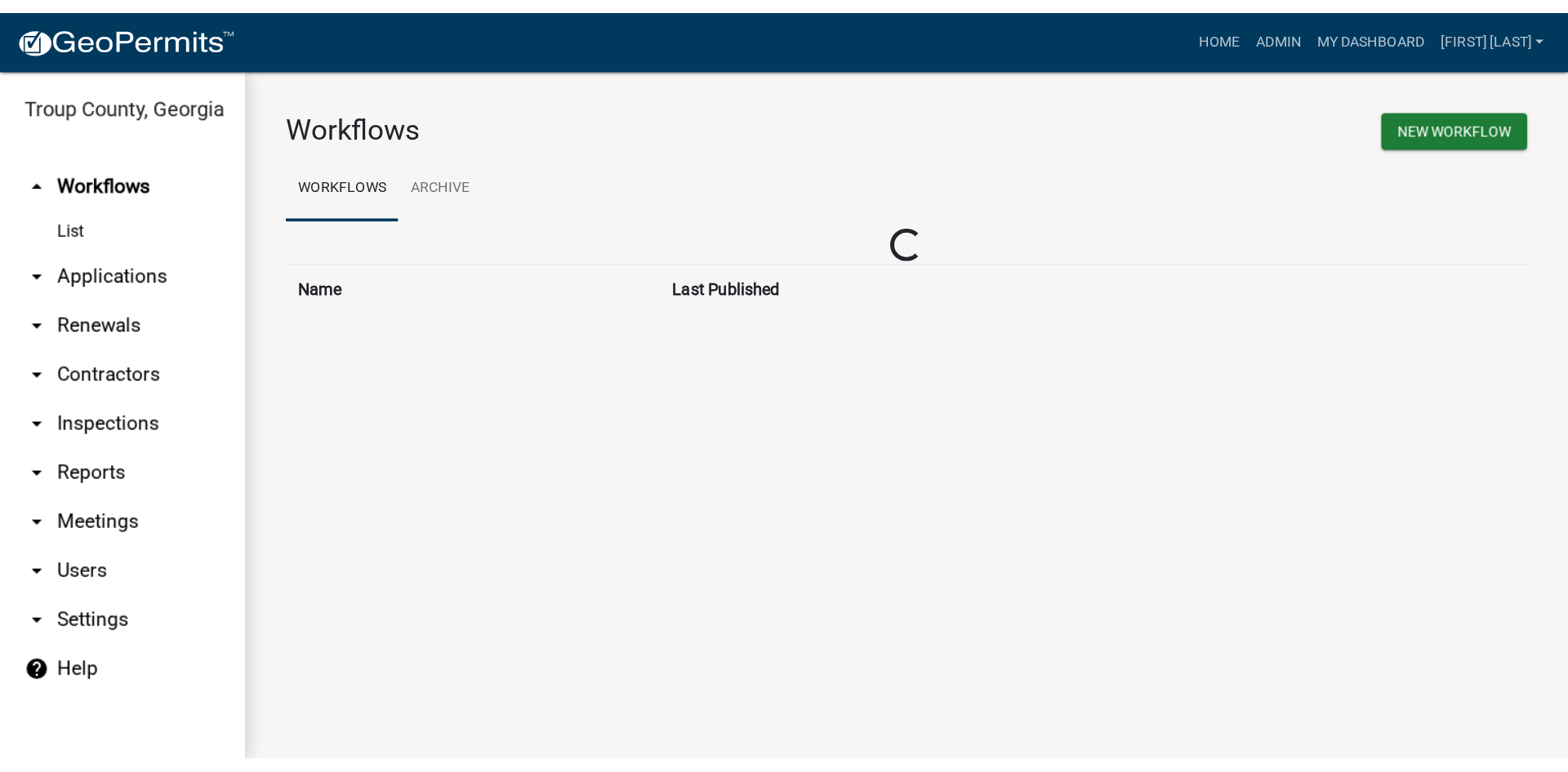 scroll, scrollTop: 0, scrollLeft: 0, axis: both 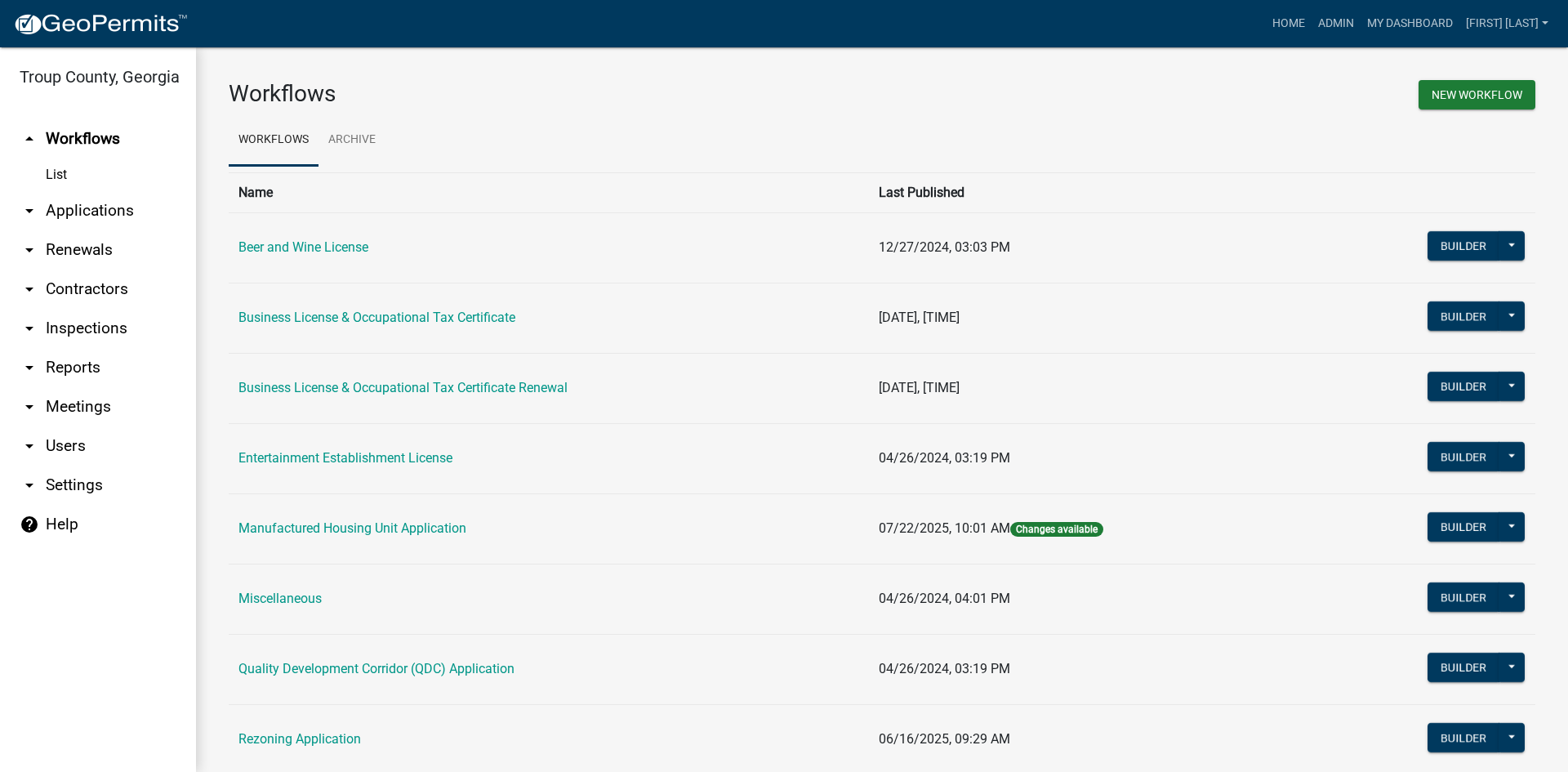 click on "arrow_drop_up   Workflows" at bounding box center [98, 139] 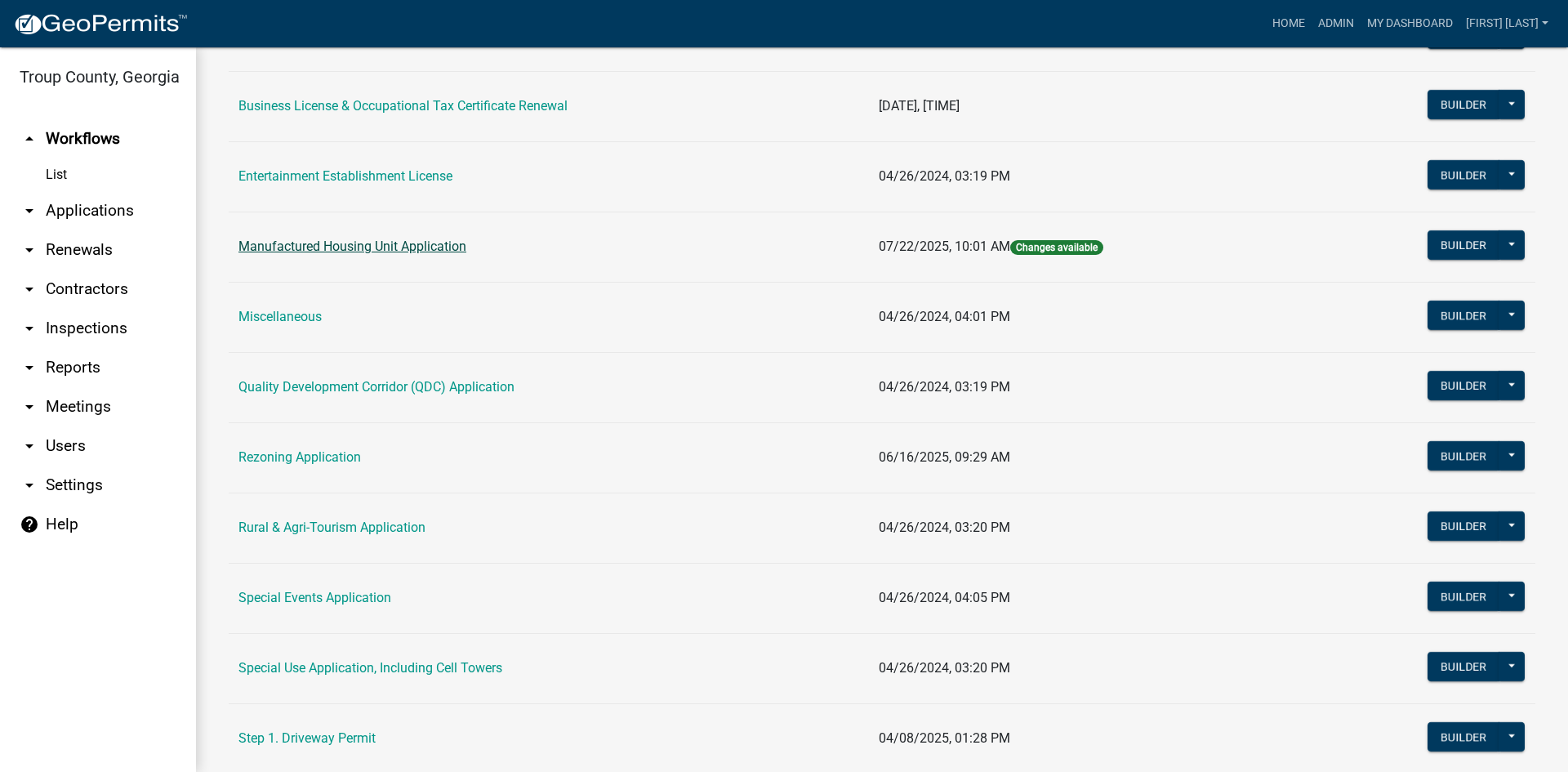 scroll, scrollTop: 163, scrollLeft: 0, axis: vertical 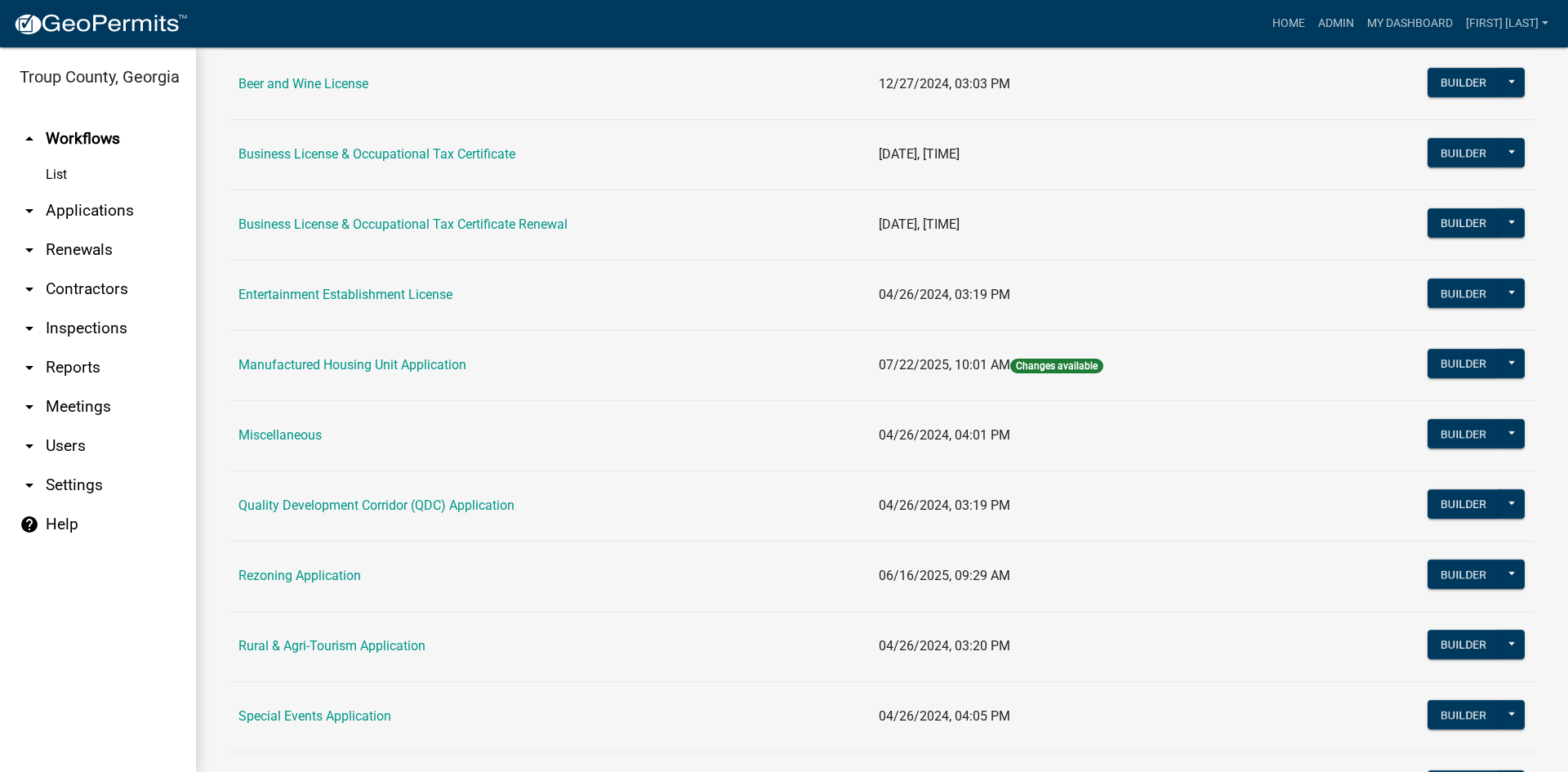 click on "Manufactured Housing Unit Application" at bounding box center [549, 365] 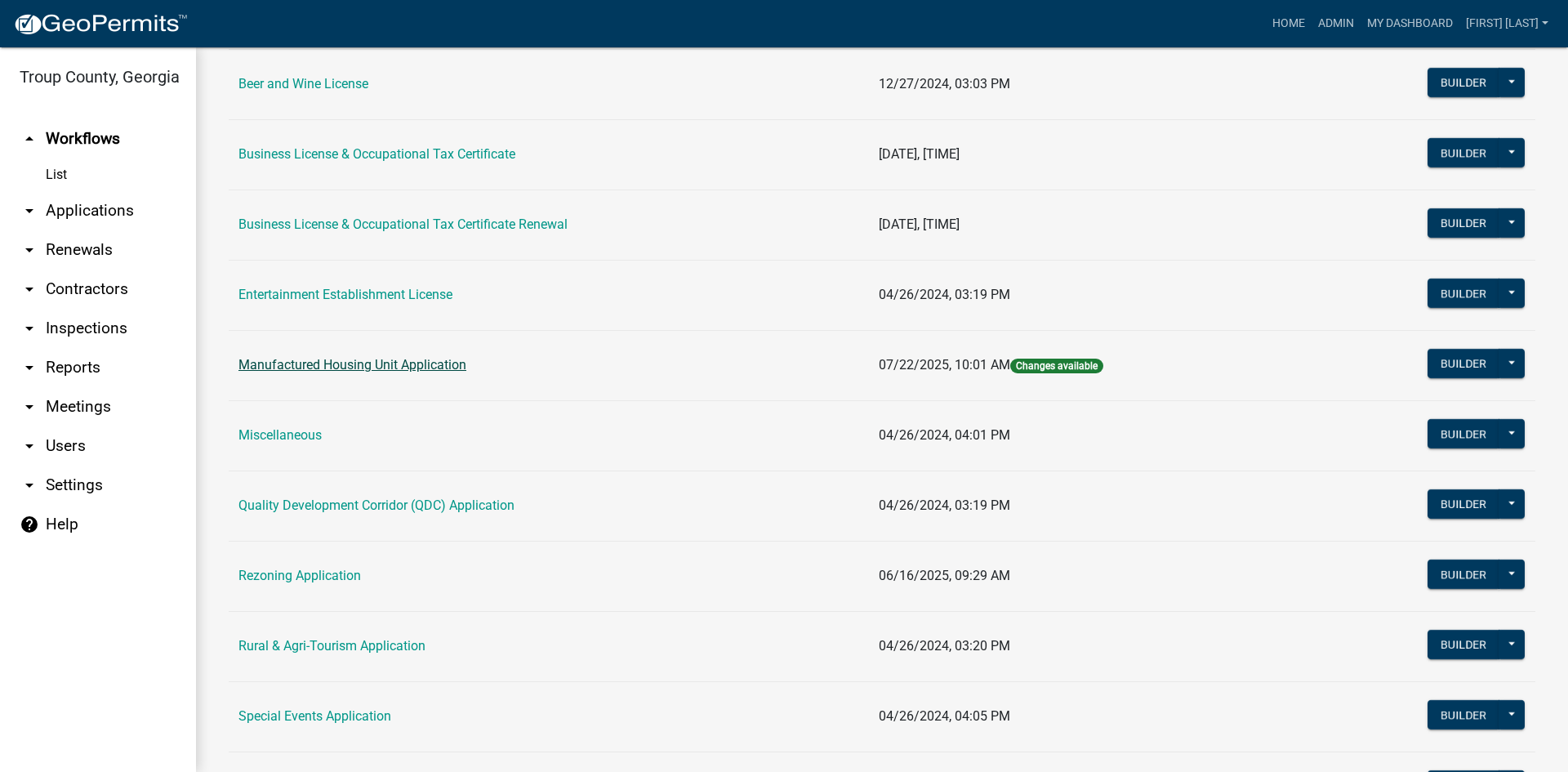 click on "Manufactured Housing Unit Application" at bounding box center [352, 364] 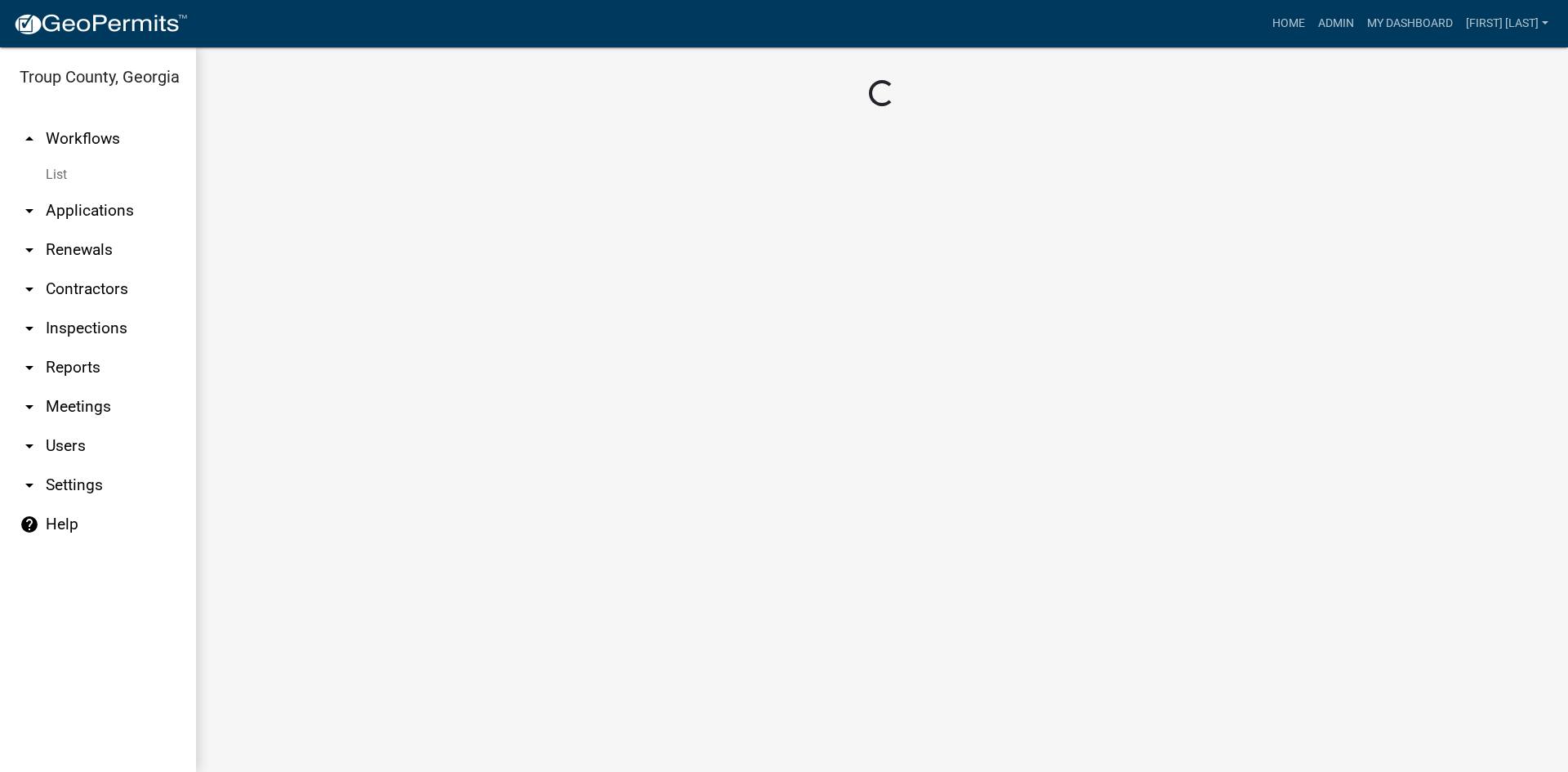 scroll, scrollTop: 0, scrollLeft: 0, axis: both 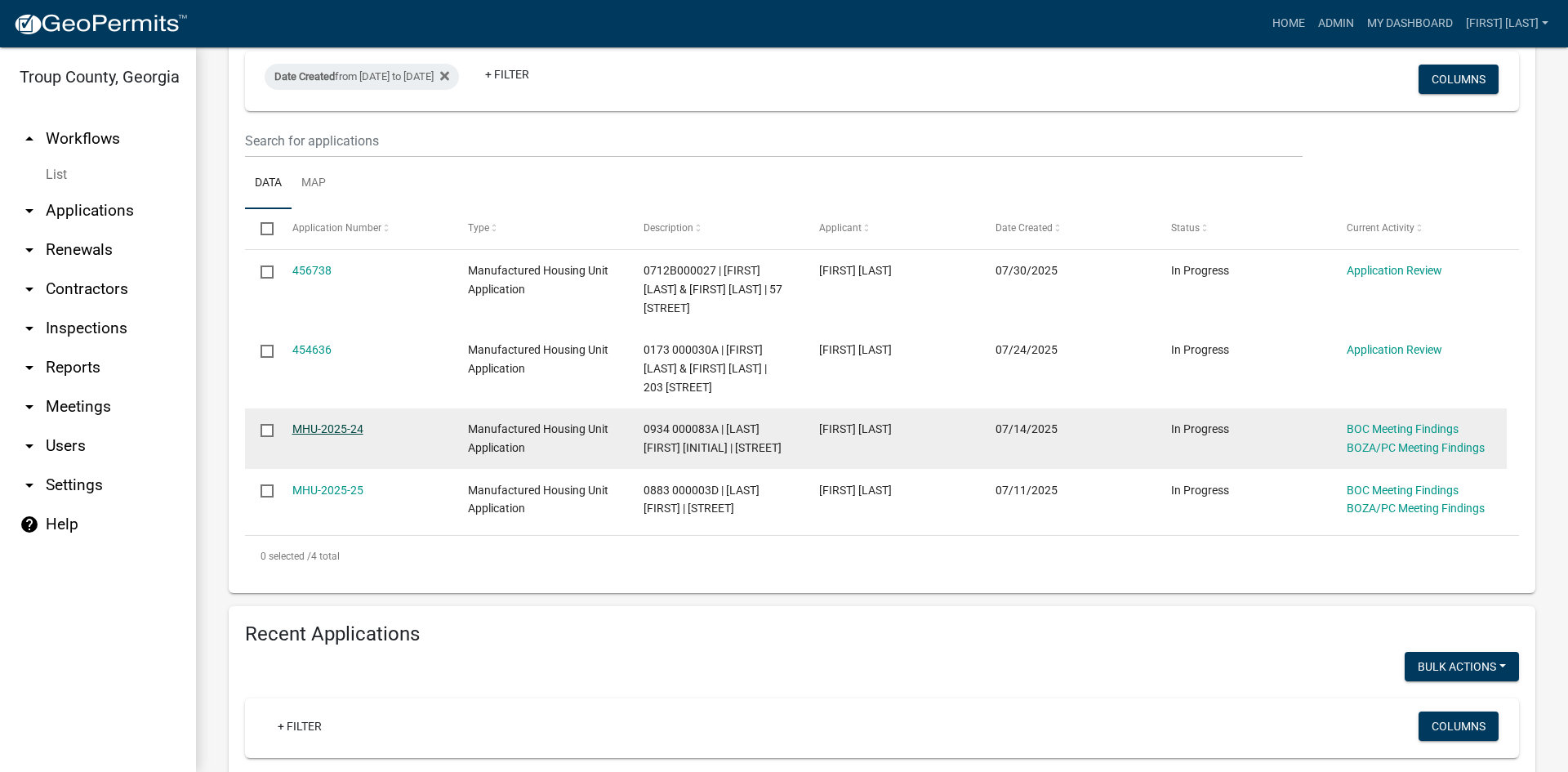 click on "MHU-2025-24" 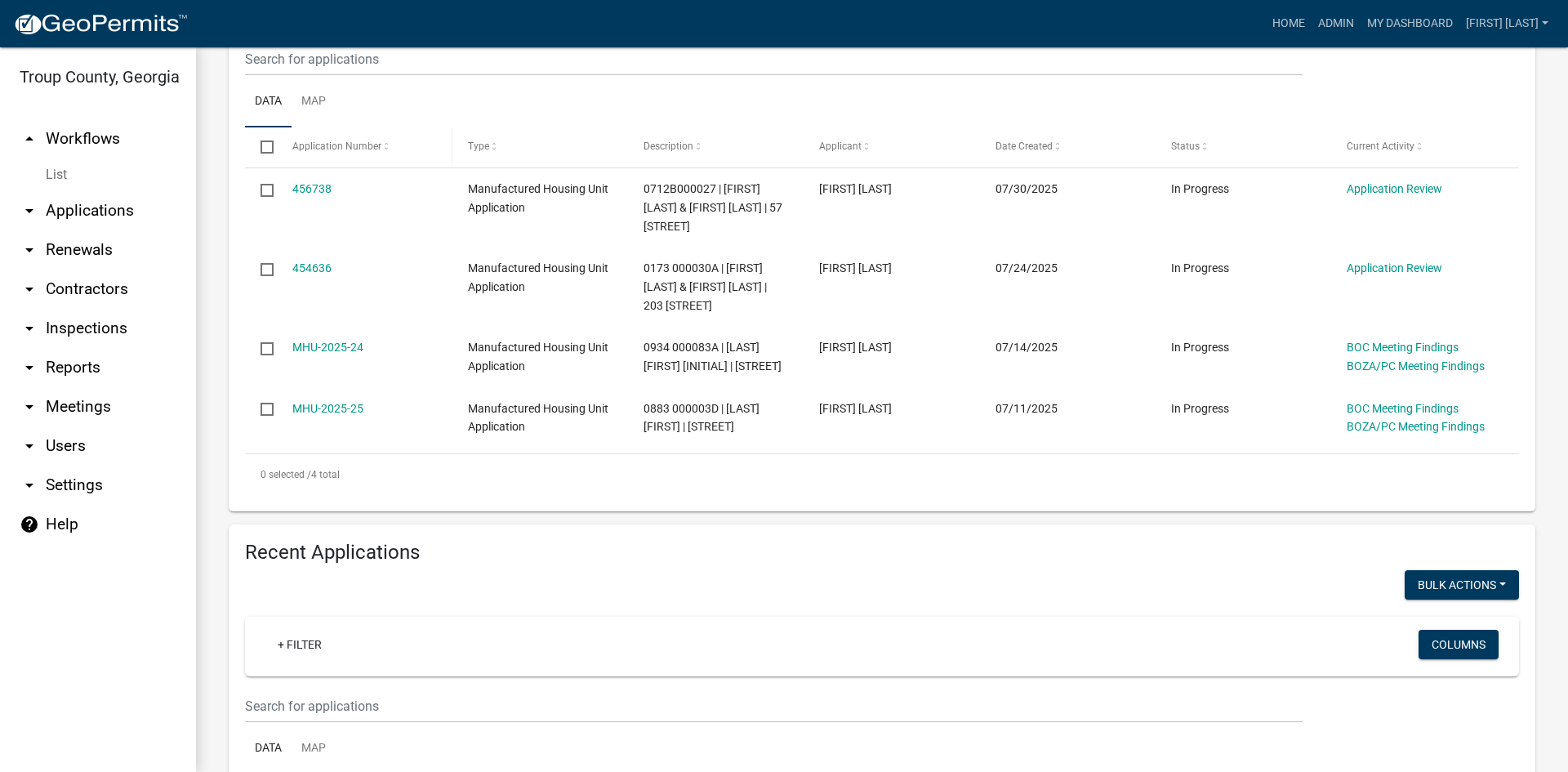 scroll, scrollTop: 327, scrollLeft: 0, axis: vertical 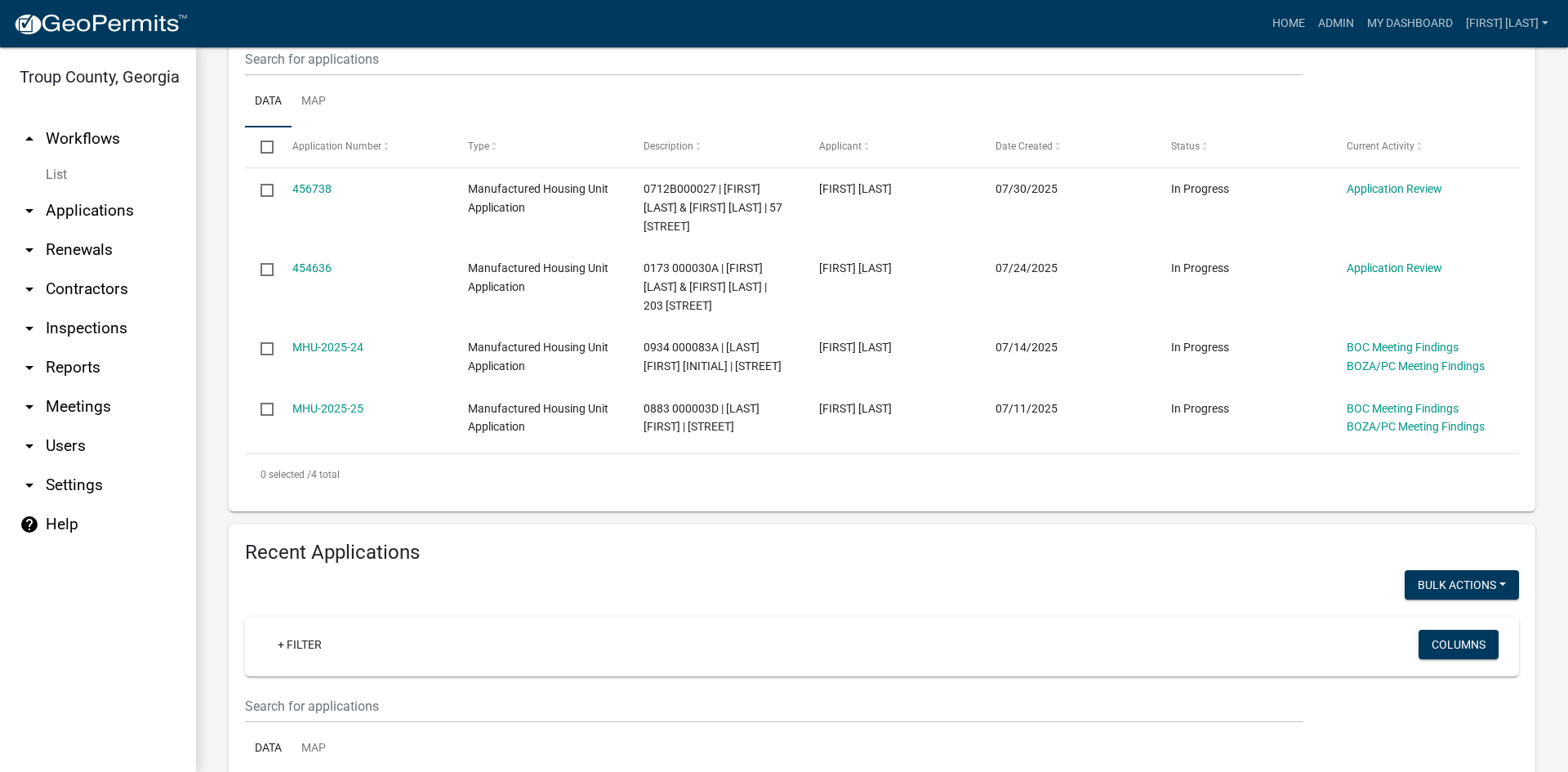 click on "arrow_drop_up   Workflows" at bounding box center [98, 139] 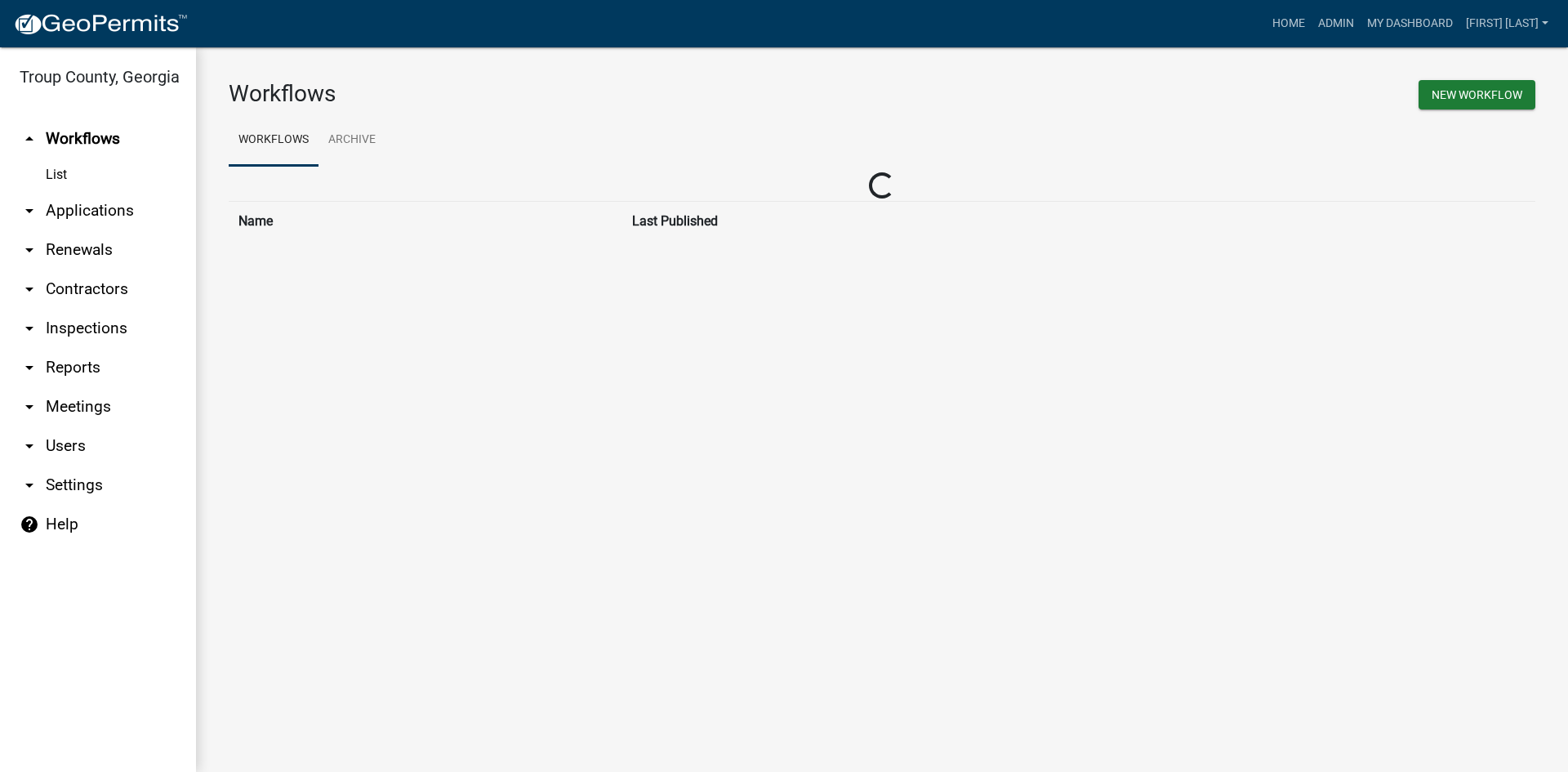 click on "arrow_drop_down   Applications" at bounding box center (98, 211) 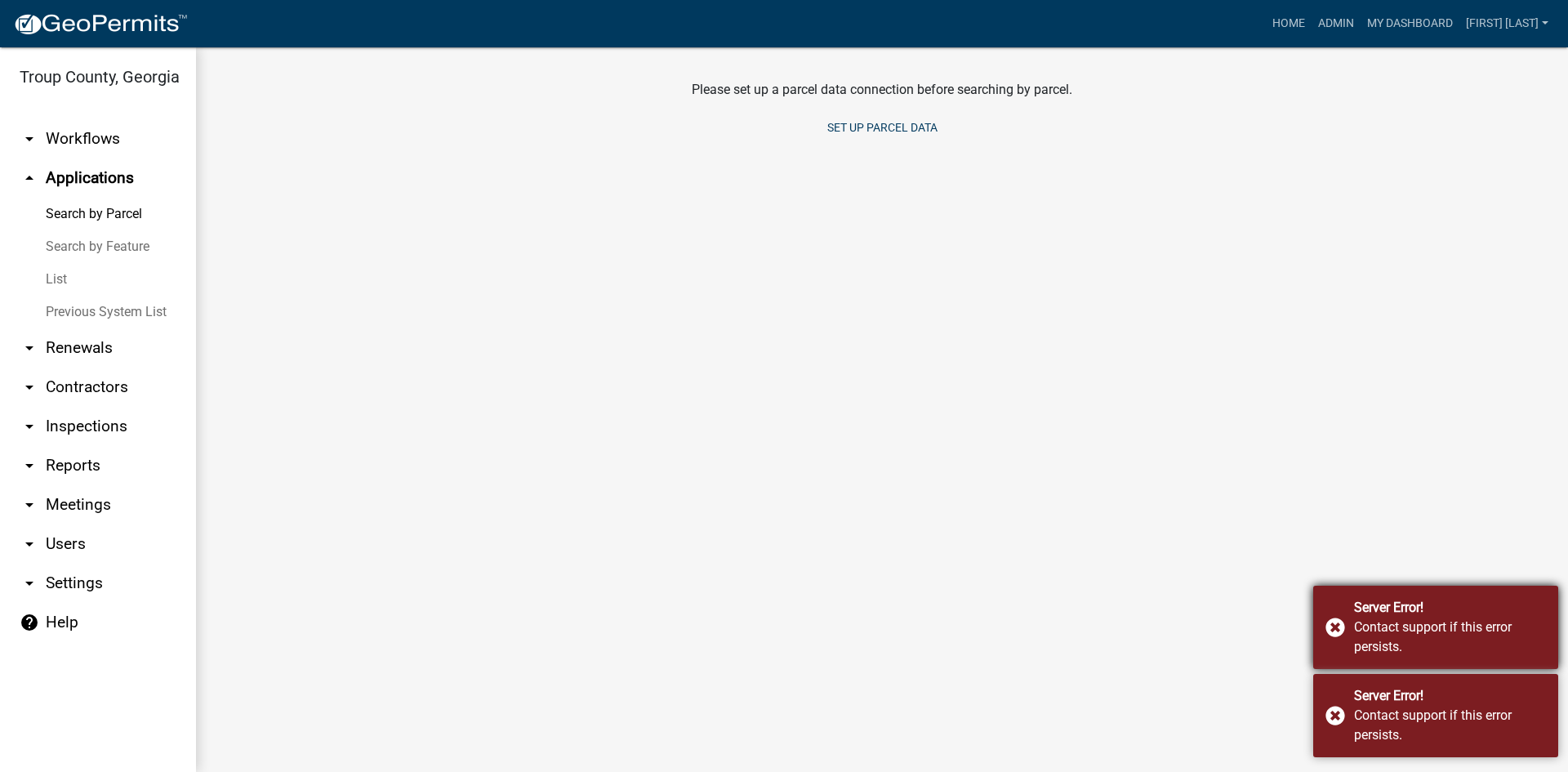 click on "Contact support if this error persists." at bounding box center (1450, 637) 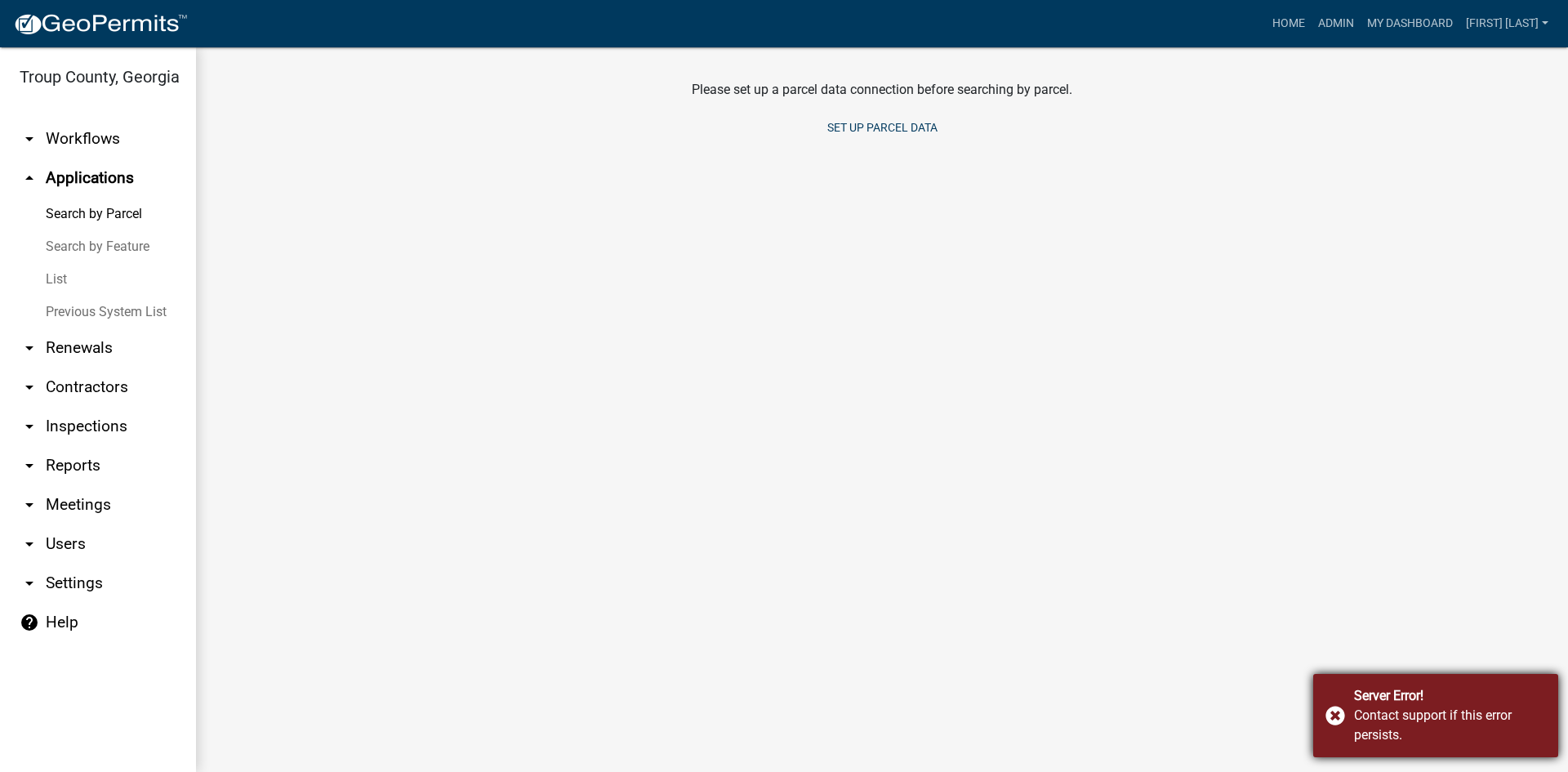 click on "Contact support if this error persists." at bounding box center [1450, 725] 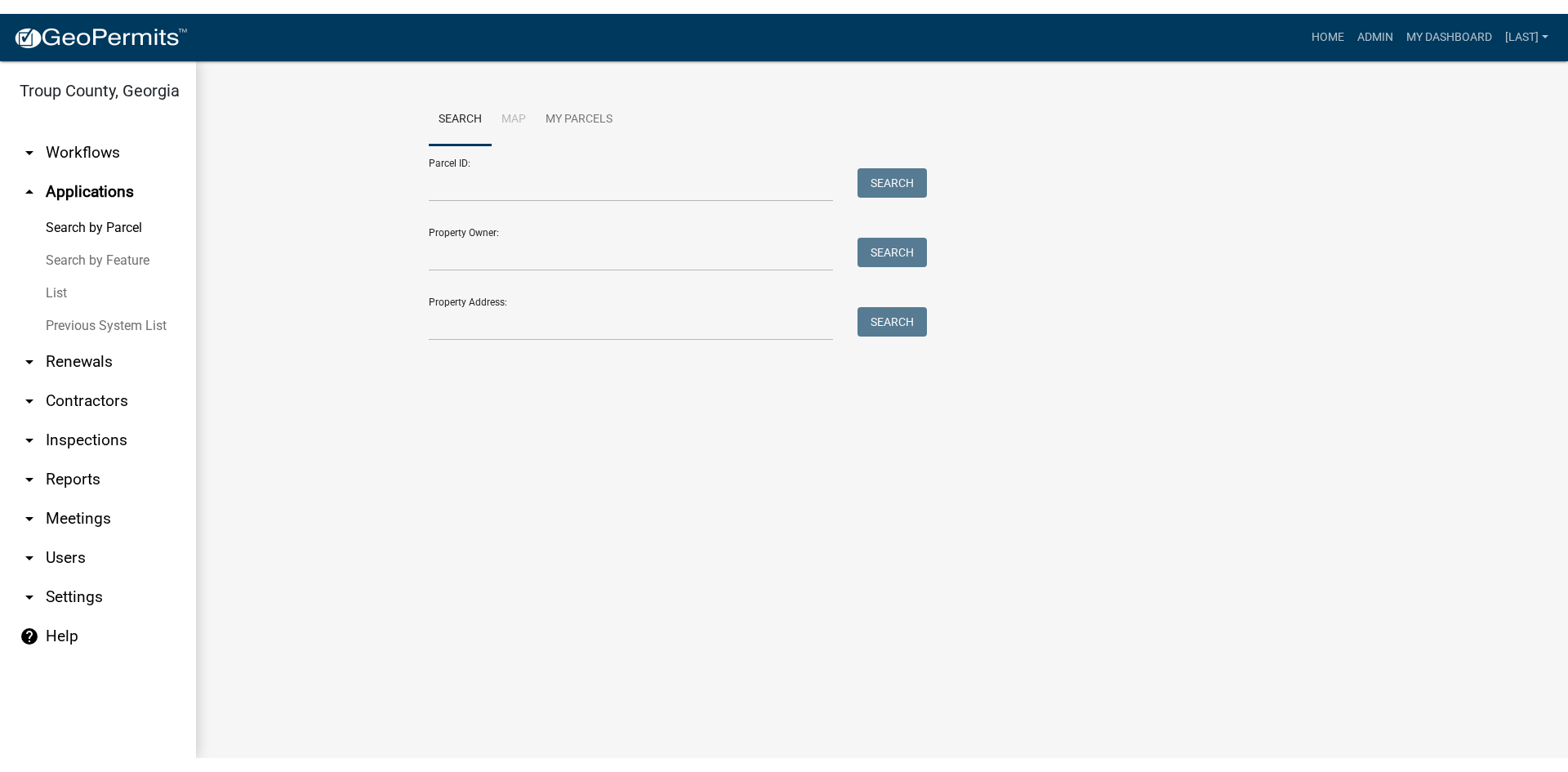 scroll, scrollTop: 0, scrollLeft: 0, axis: both 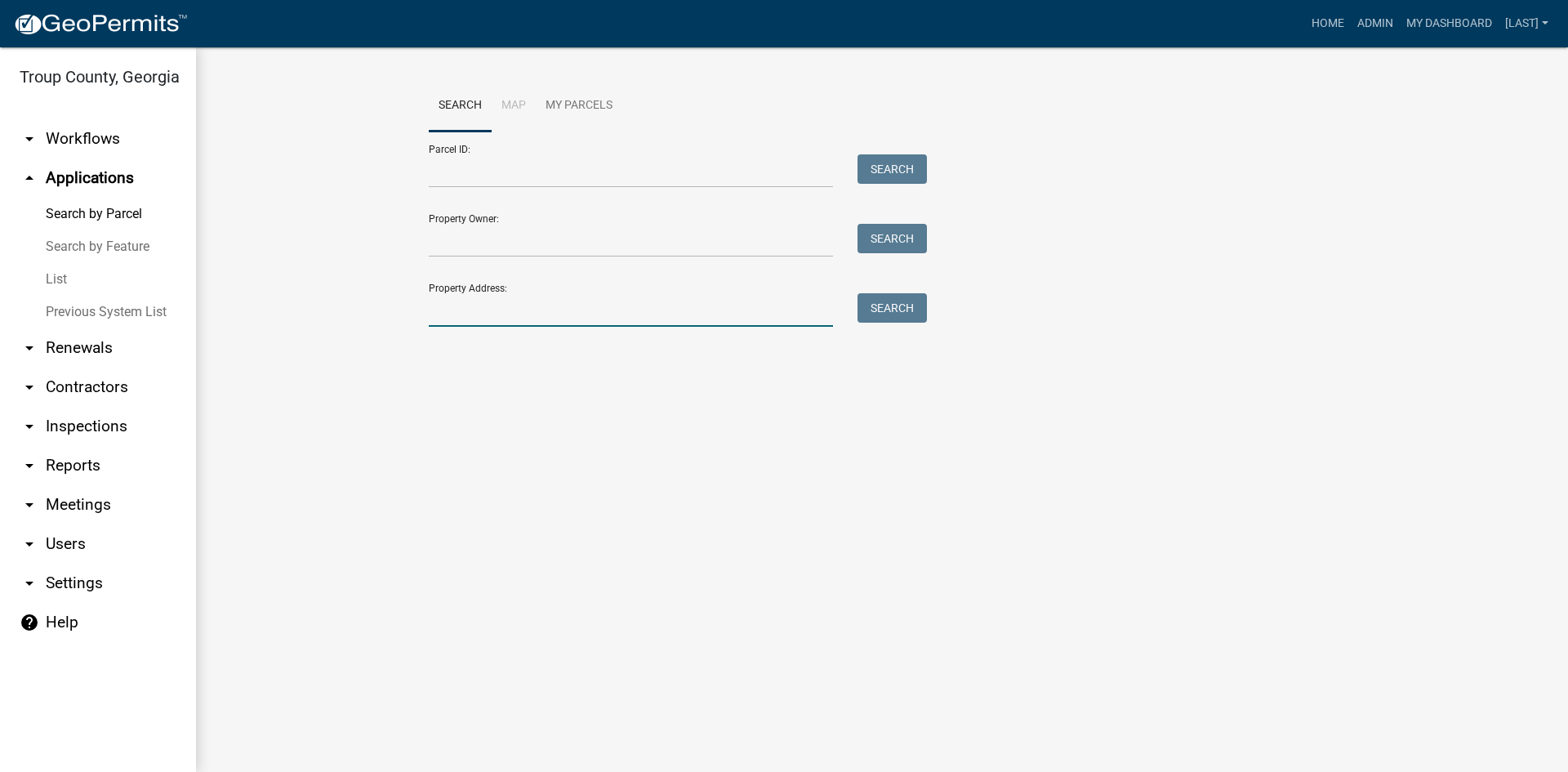click on "Property Address:" at bounding box center [630, 310] 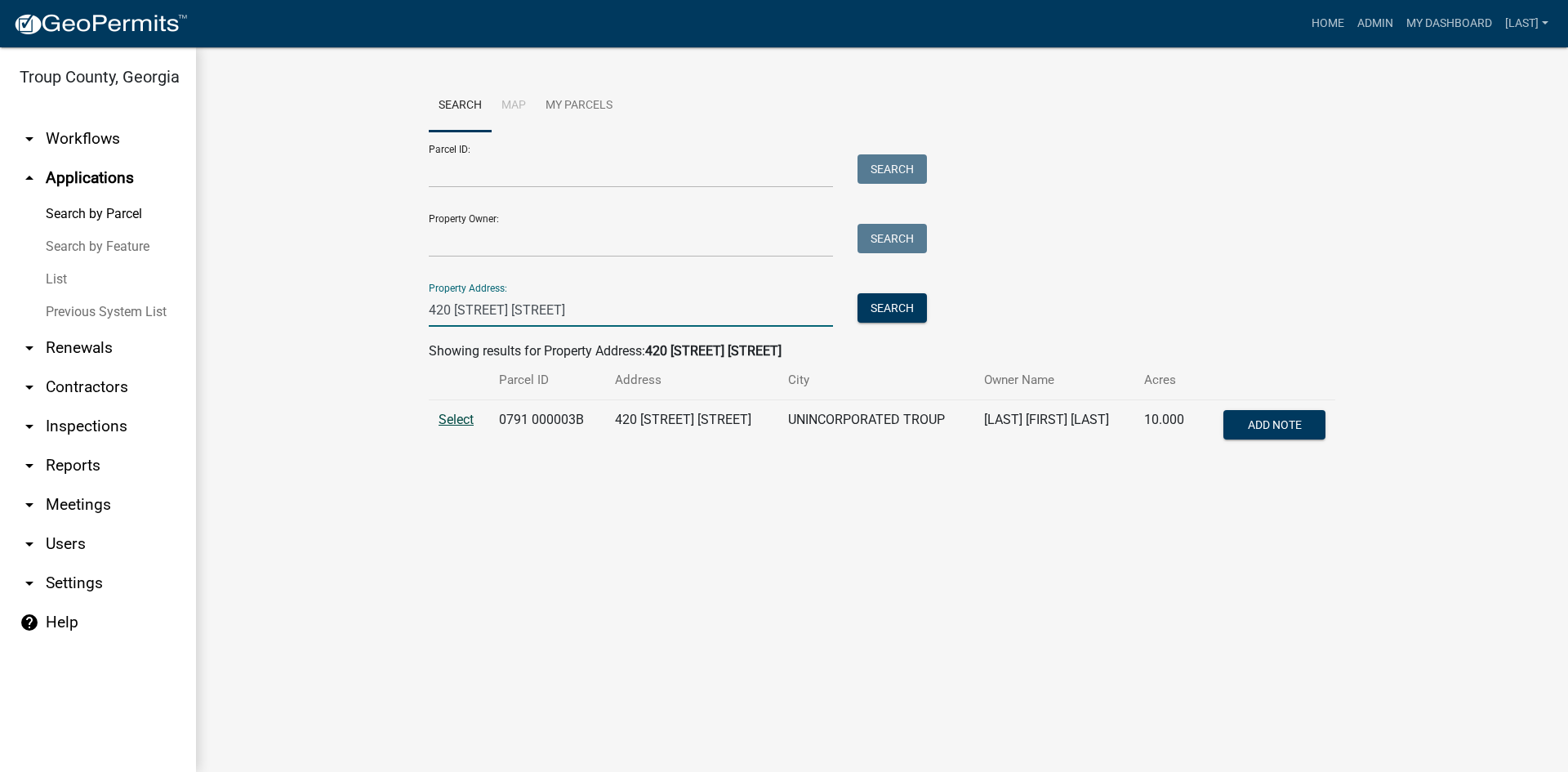 type on "420 [STREET] [STREET]" 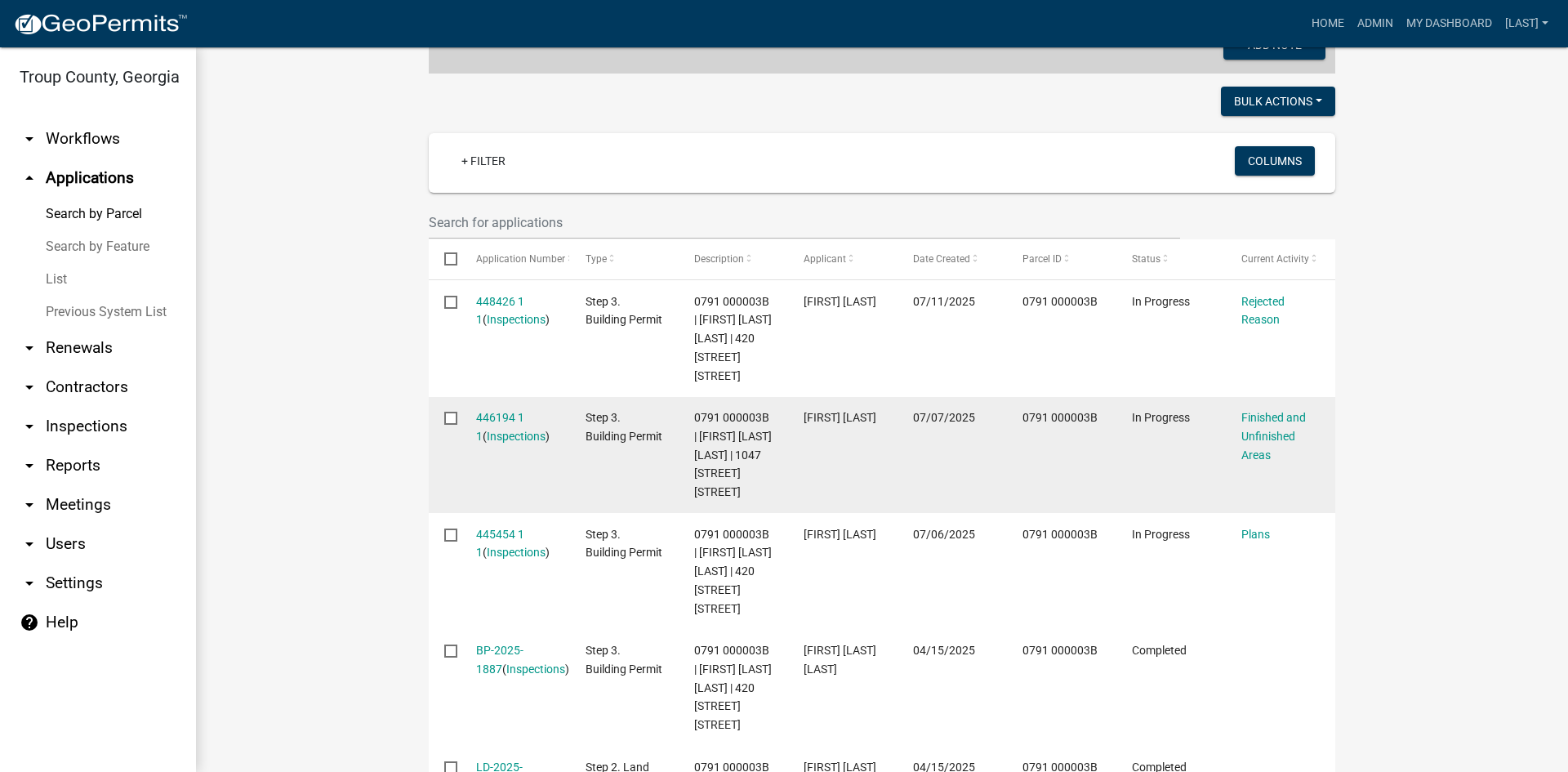 scroll, scrollTop: 408, scrollLeft: 0, axis: vertical 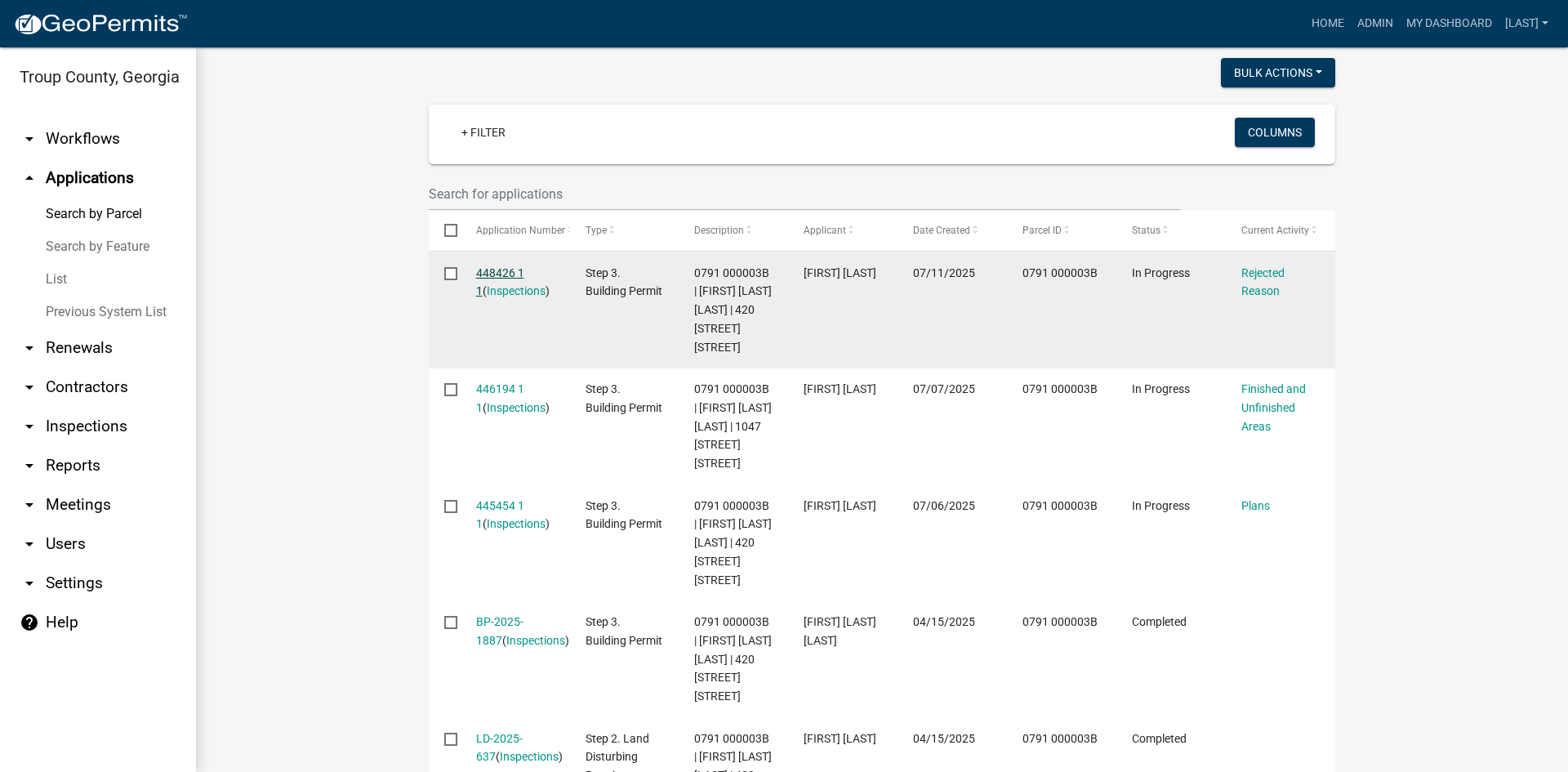 click on "448426 1 1" 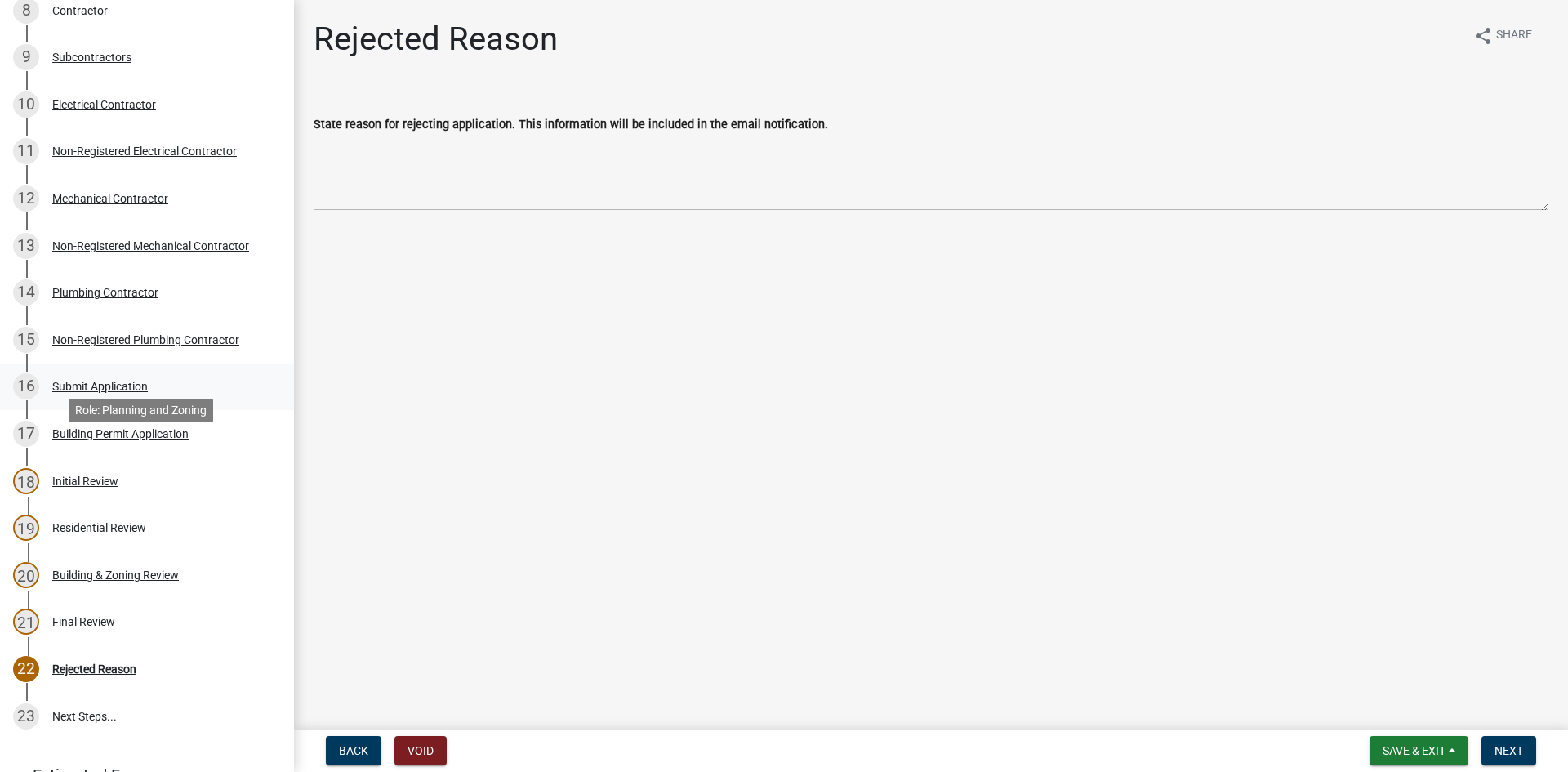 scroll, scrollTop: 689, scrollLeft: 0, axis: vertical 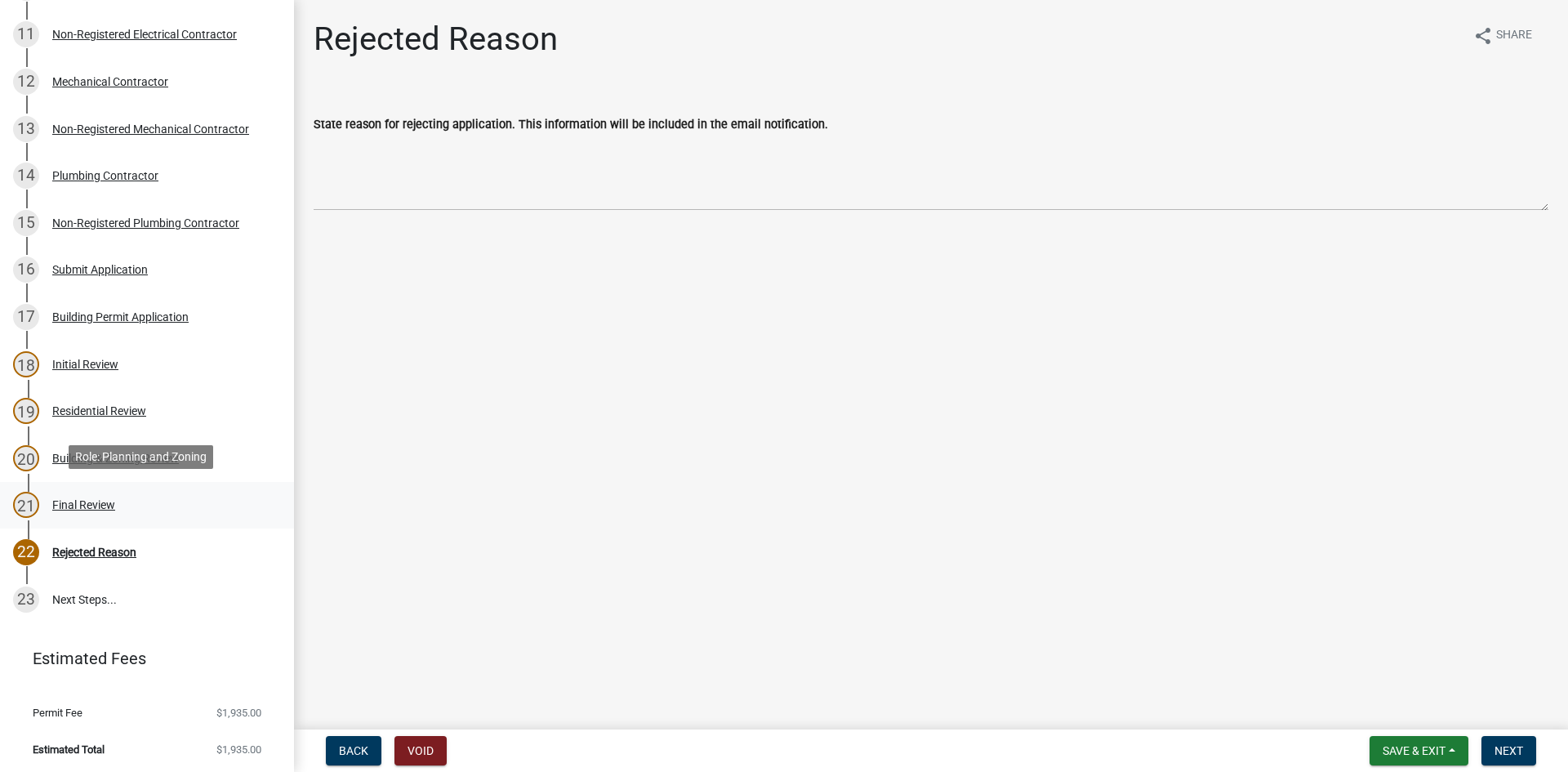 click on "21     Final Review" at bounding box center (147, 506) 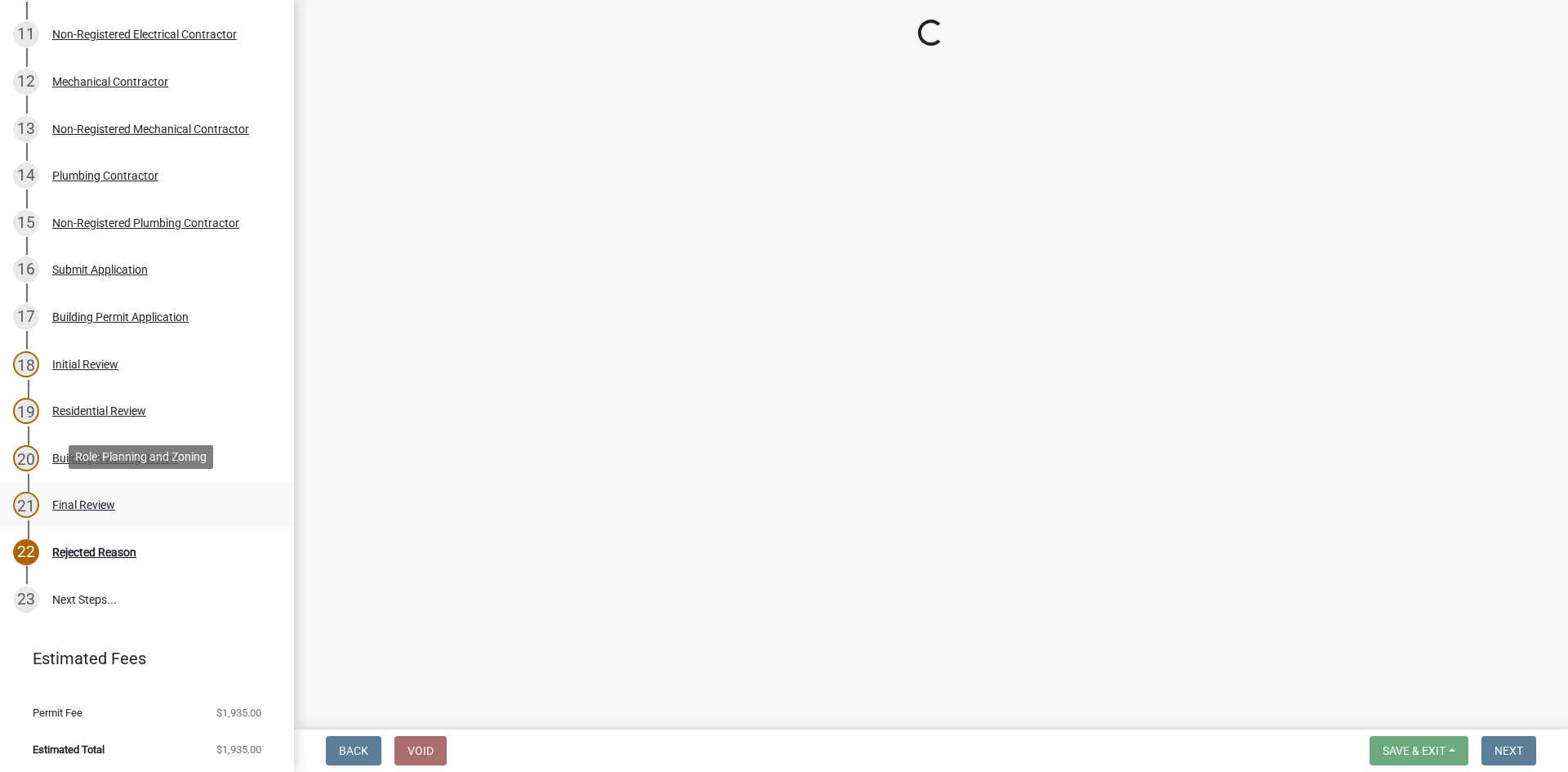 select on "68ced6f9-1cde-4df4-873a-f2fb2a9a9b51" 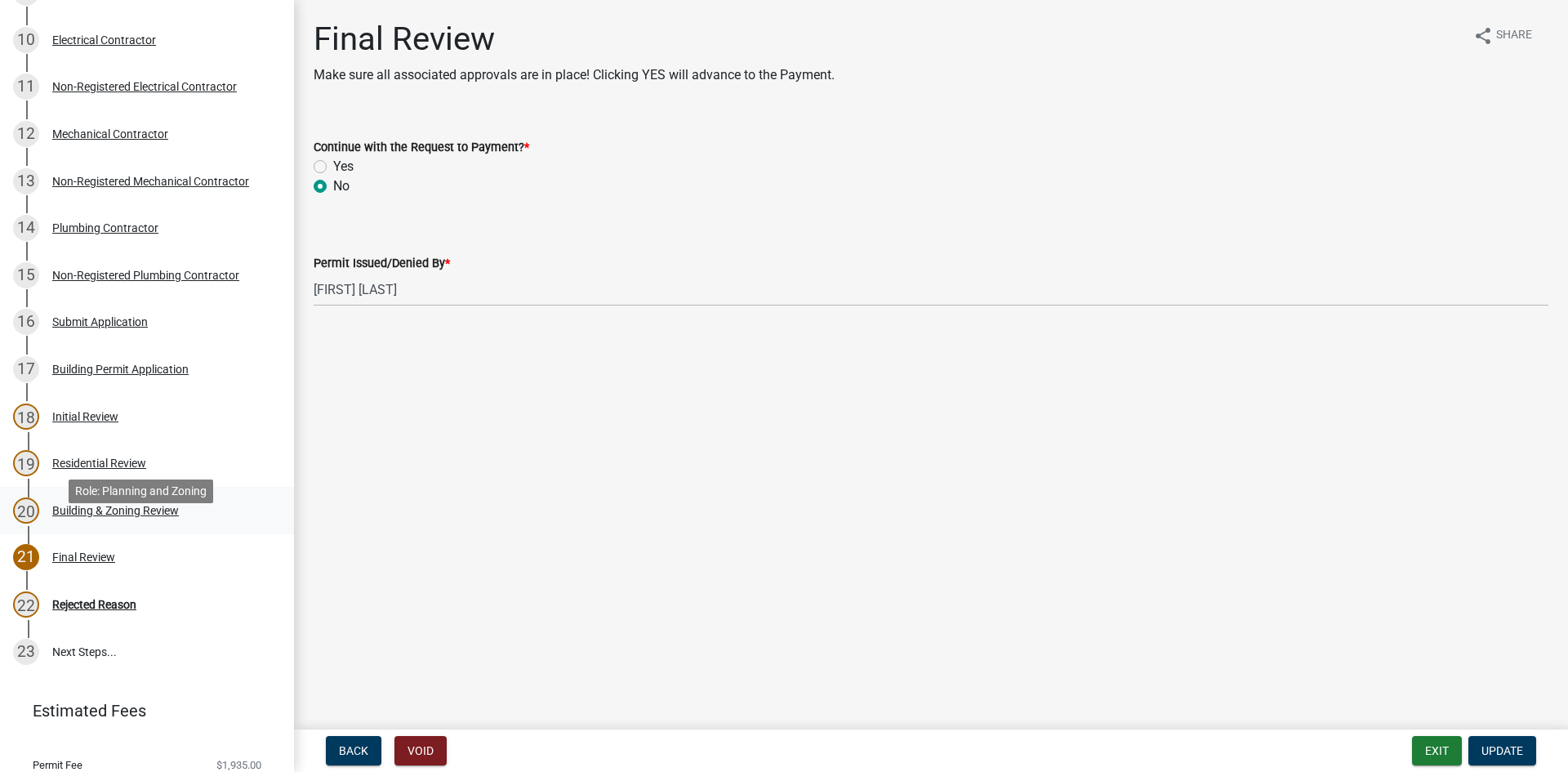 scroll, scrollTop: 607, scrollLeft: 0, axis: vertical 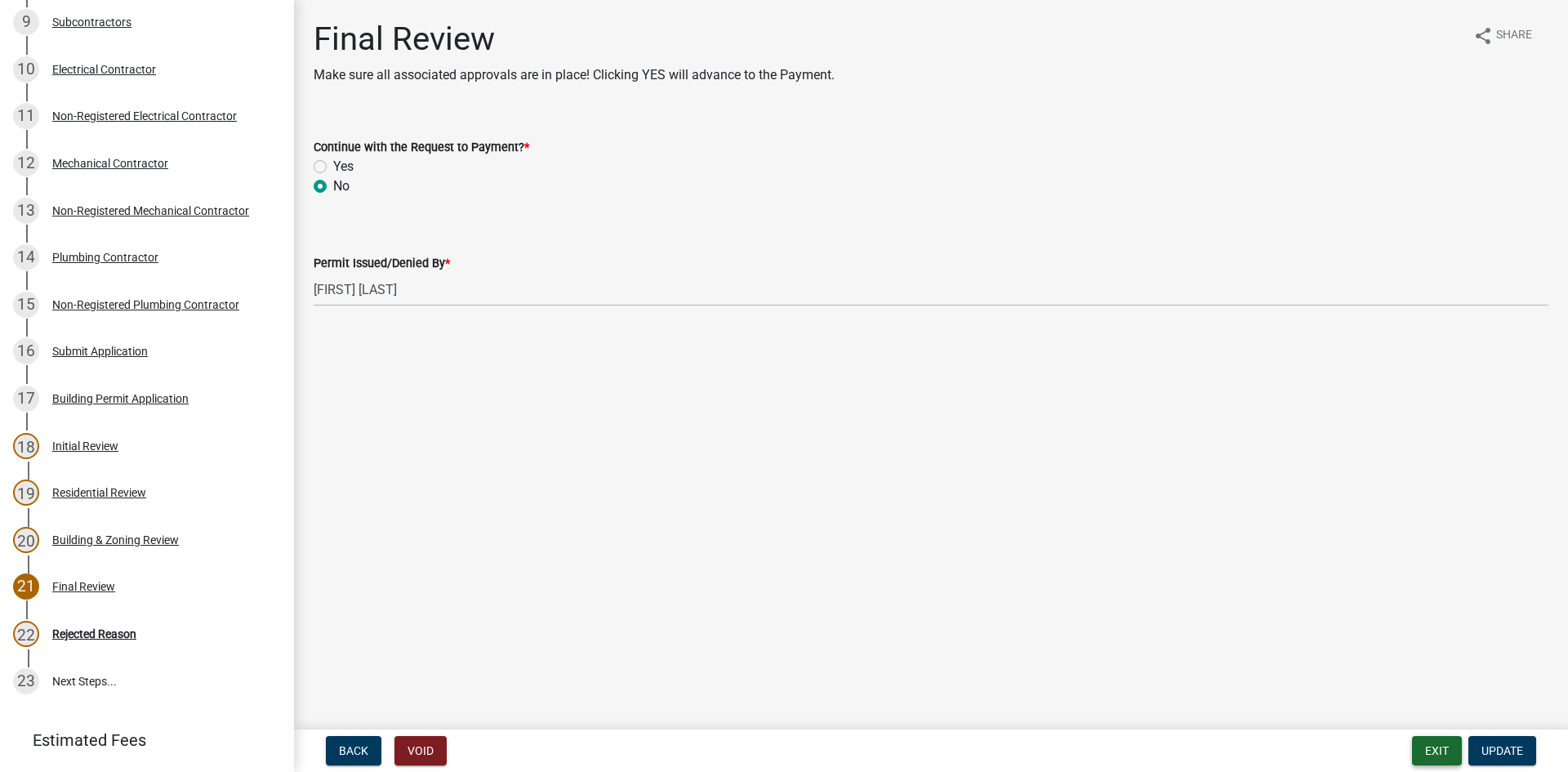 click on "Exit" at bounding box center [1437, 751] 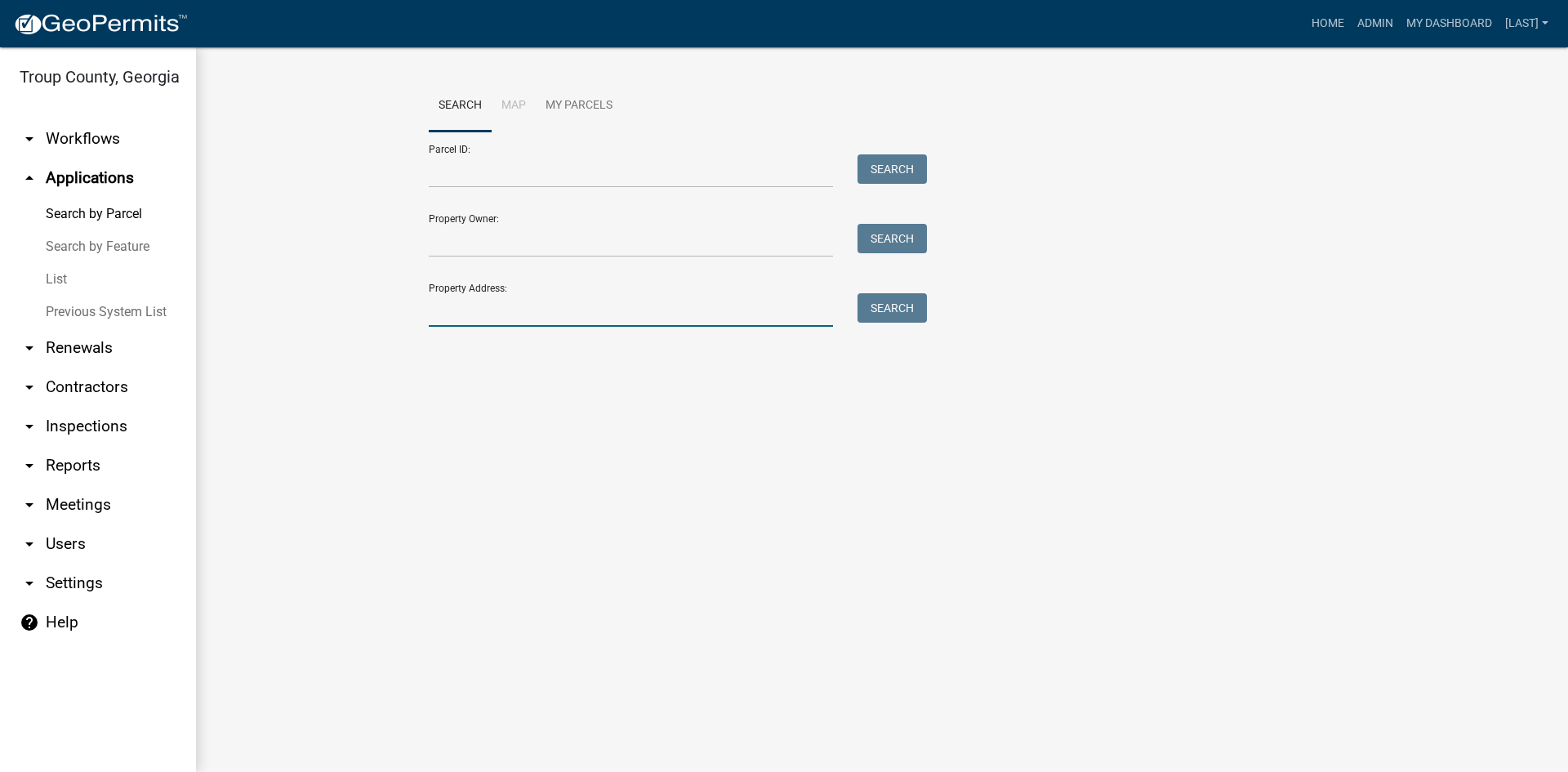 click on "Property Address:" at bounding box center (630, 310) 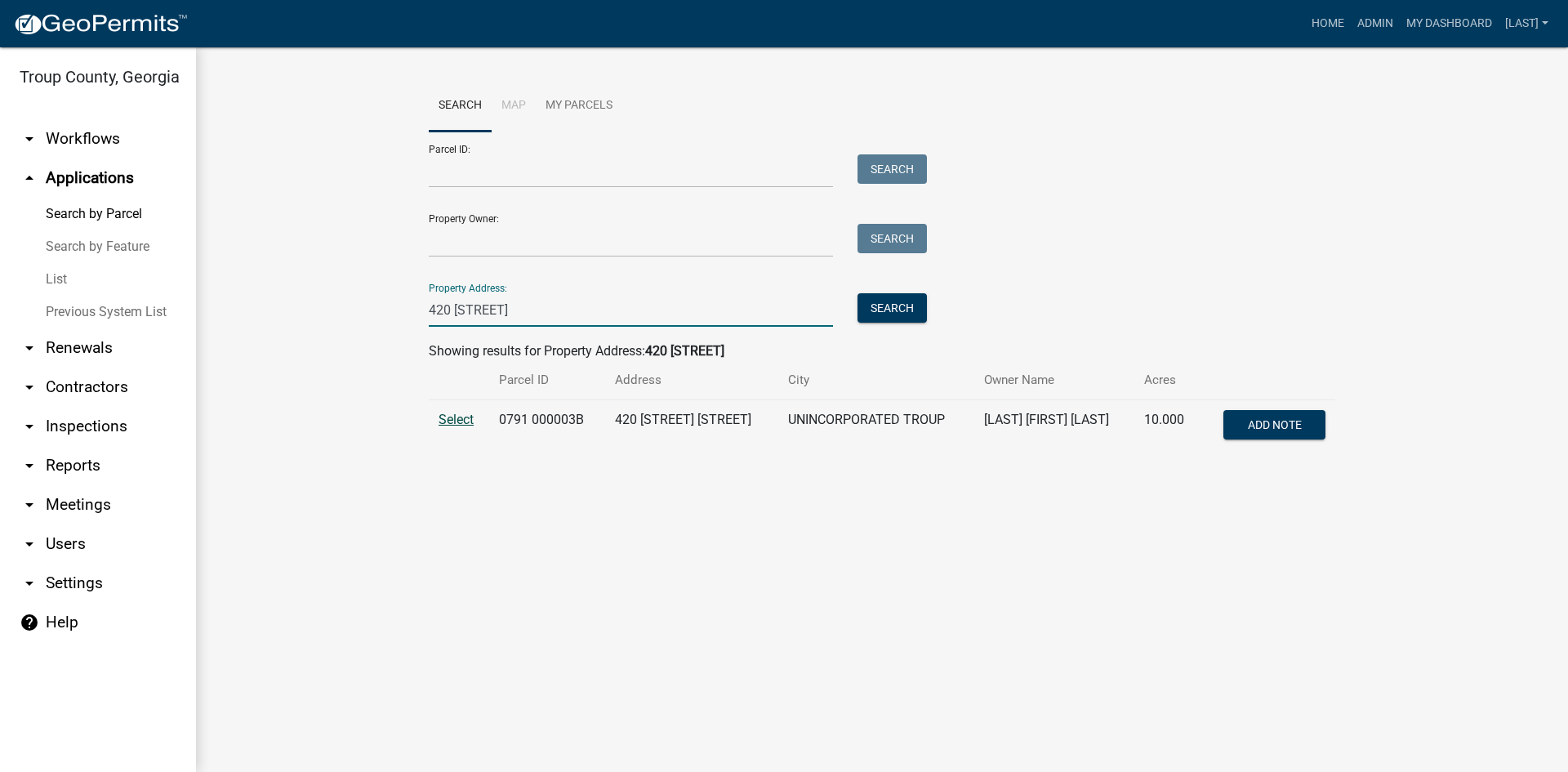 type on "420 Hudson]" 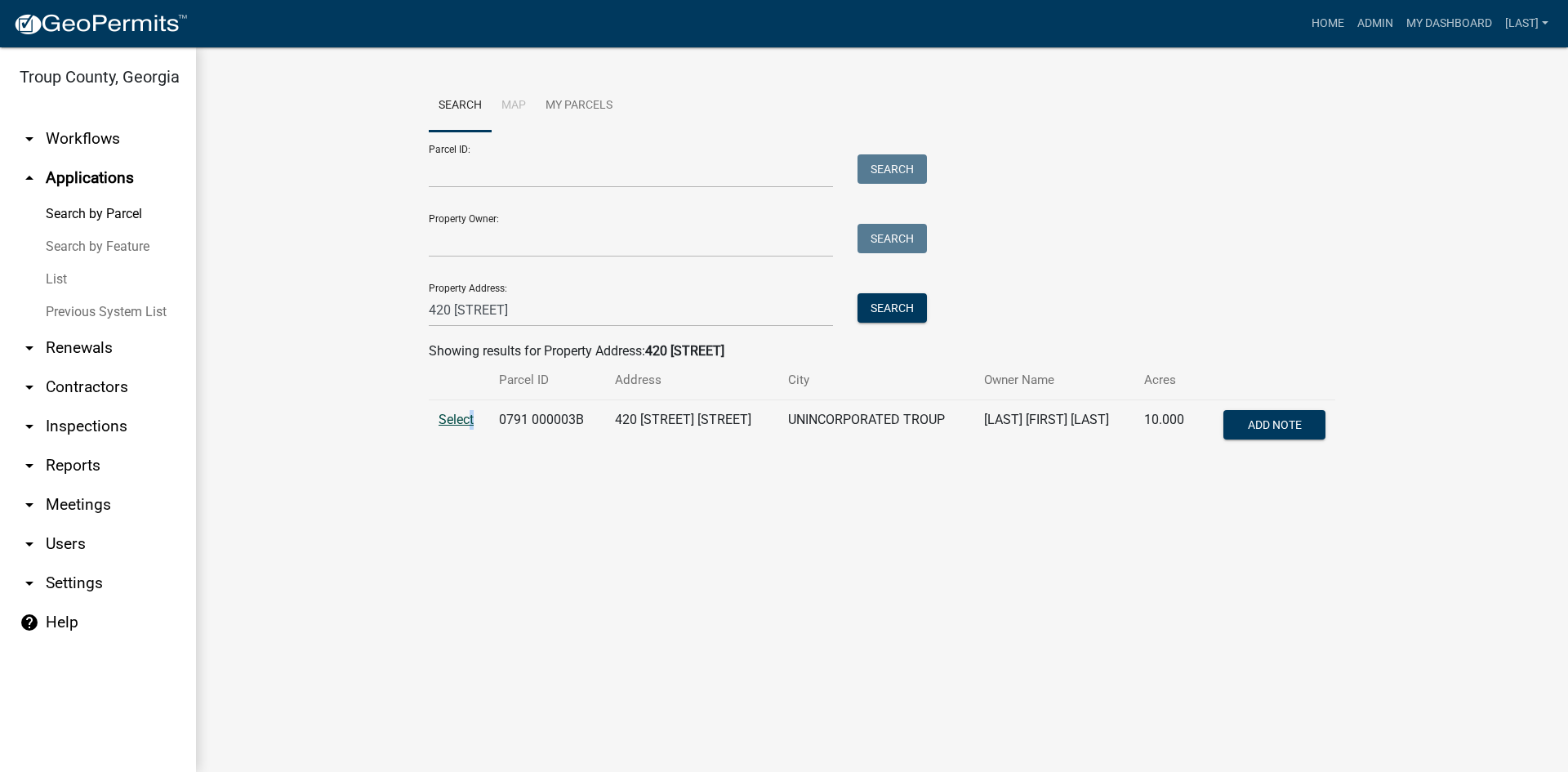 click on "Select" at bounding box center [456, 419] 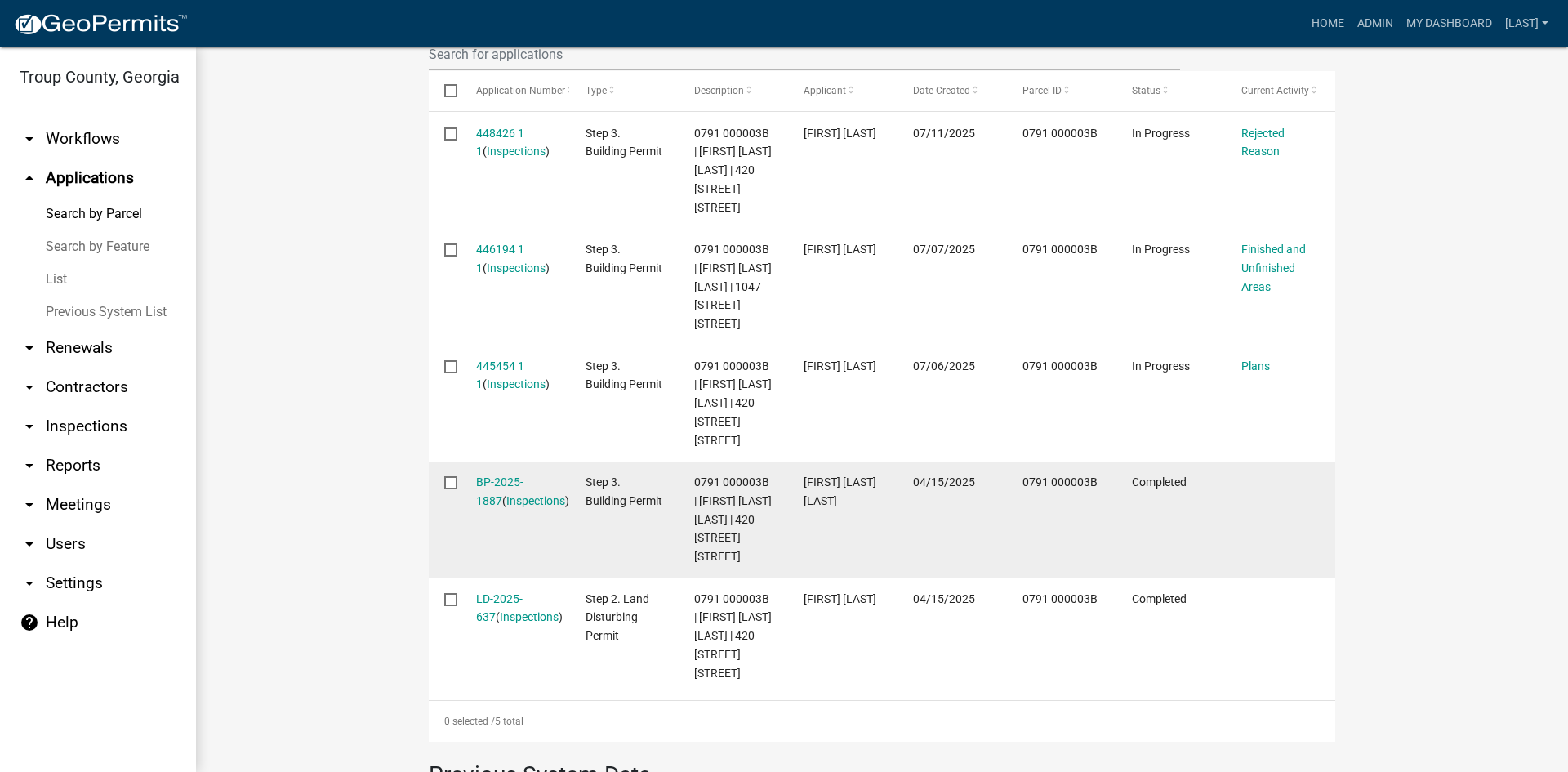 scroll, scrollTop: 589, scrollLeft: 0, axis: vertical 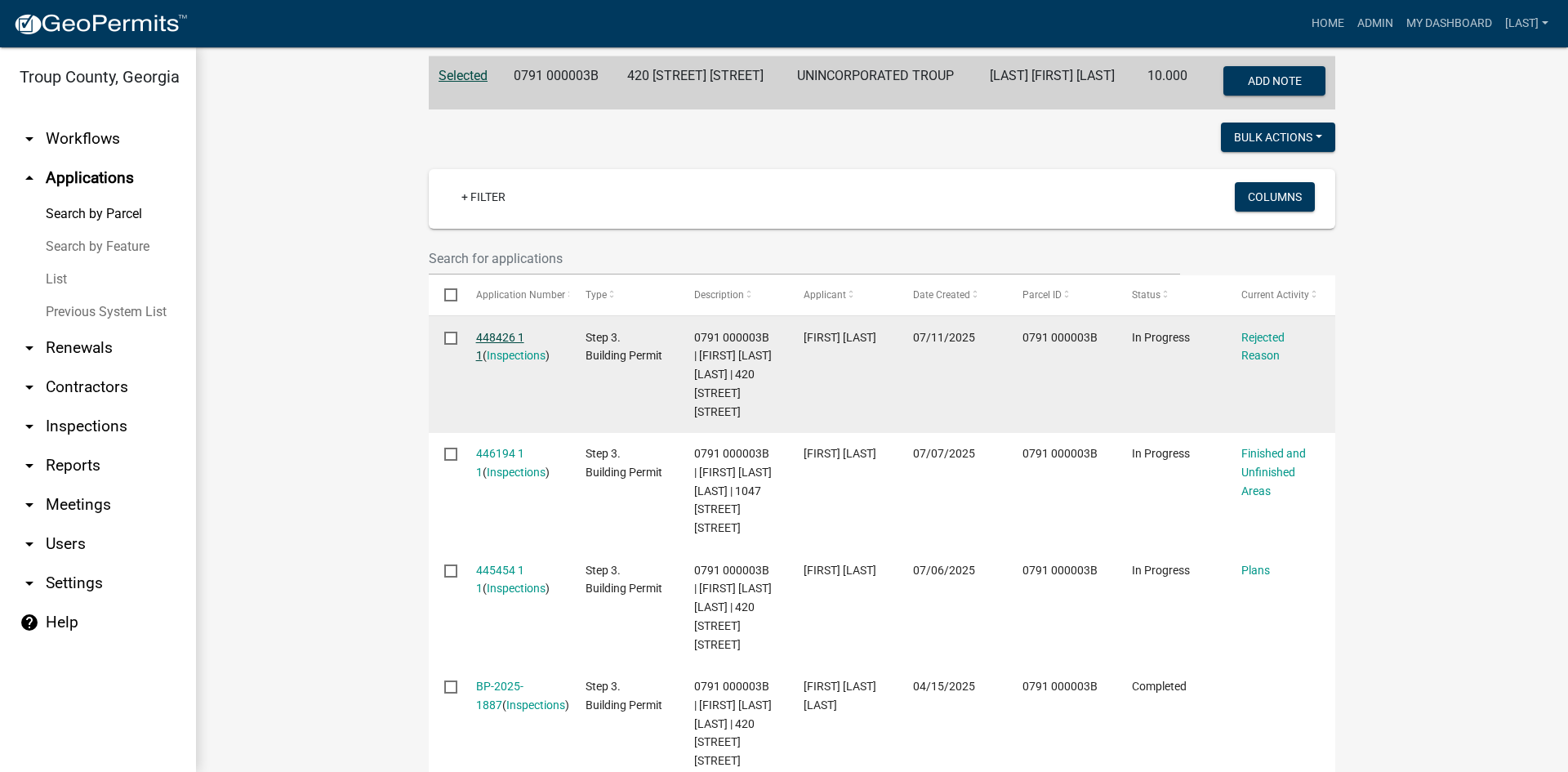 click on "448426 1 1" 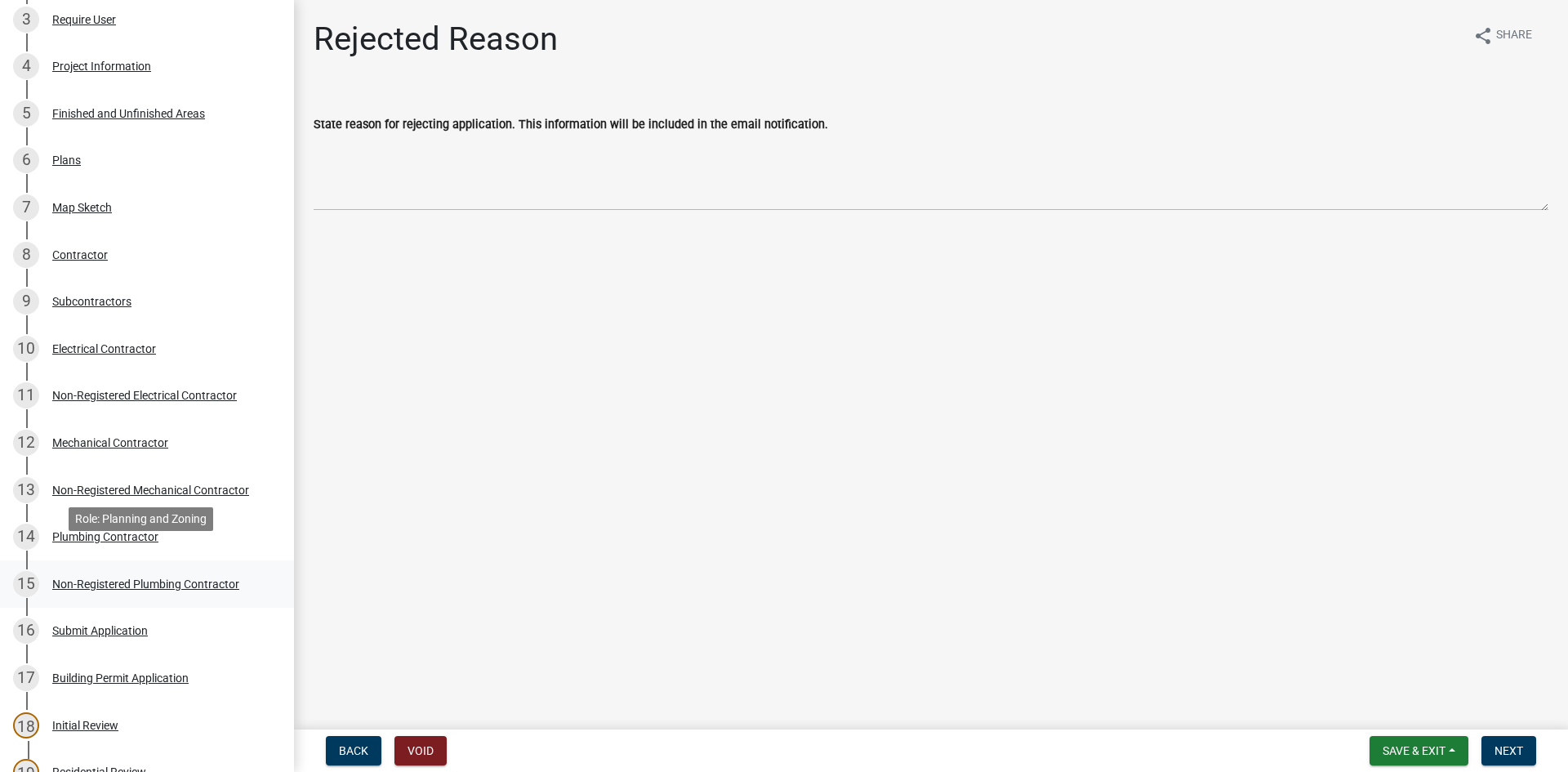 scroll, scrollTop: 689, scrollLeft: 0, axis: vertical 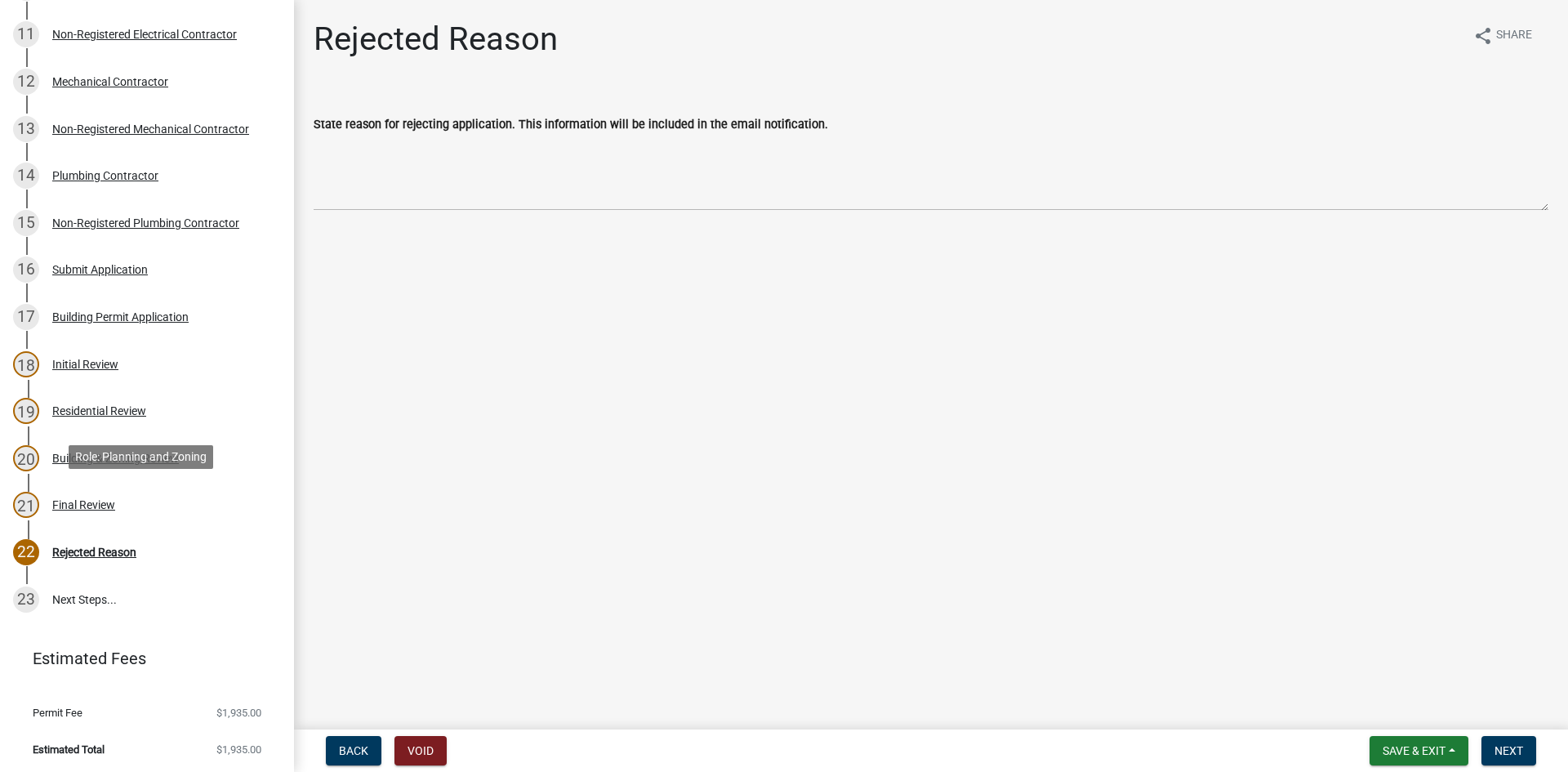 click on "21     Final Review" at bounding box center (140, 505) 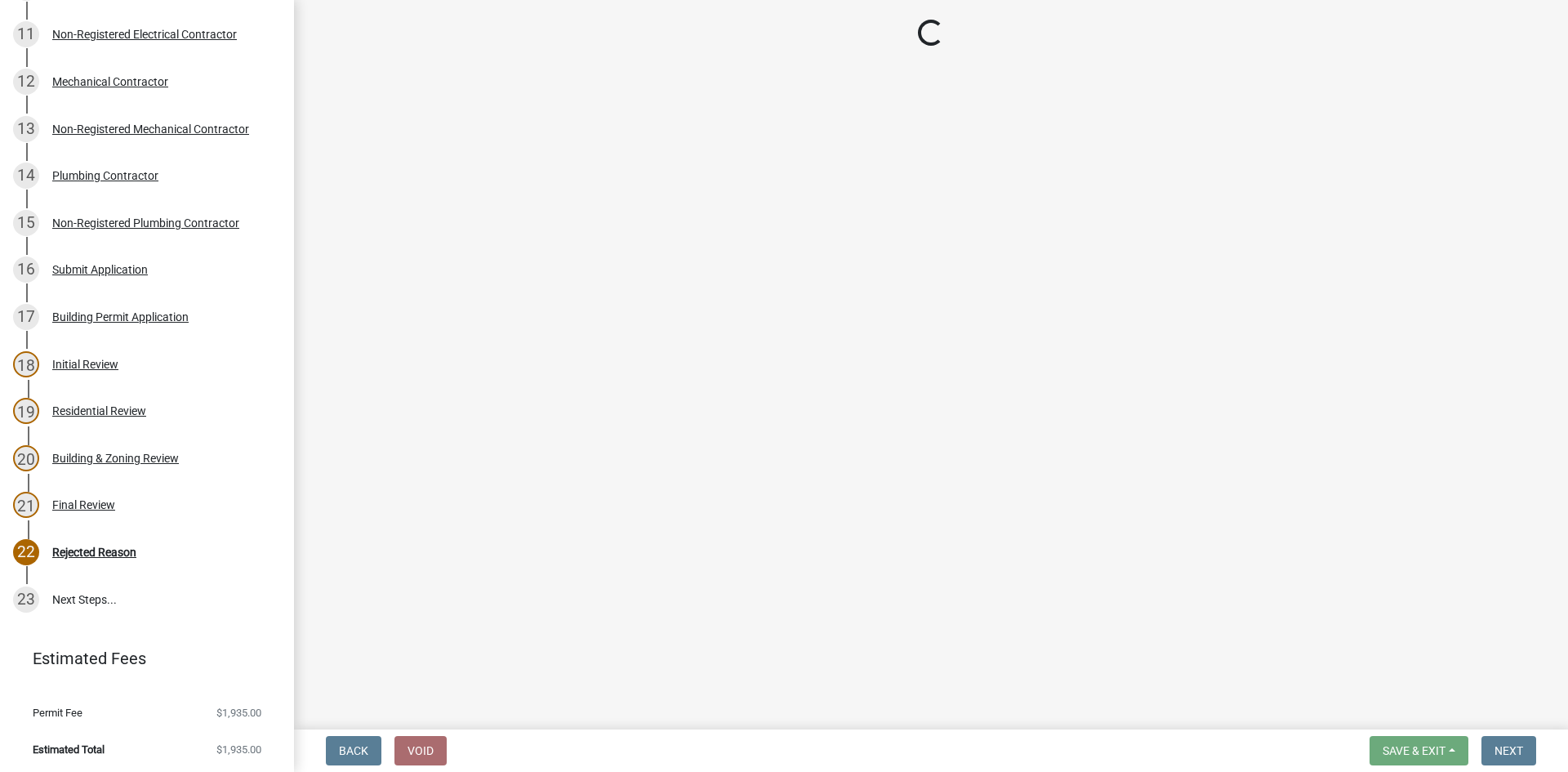 select on "68ced6f9-1cde-4df4-873a-f2fb2a9a9b51" 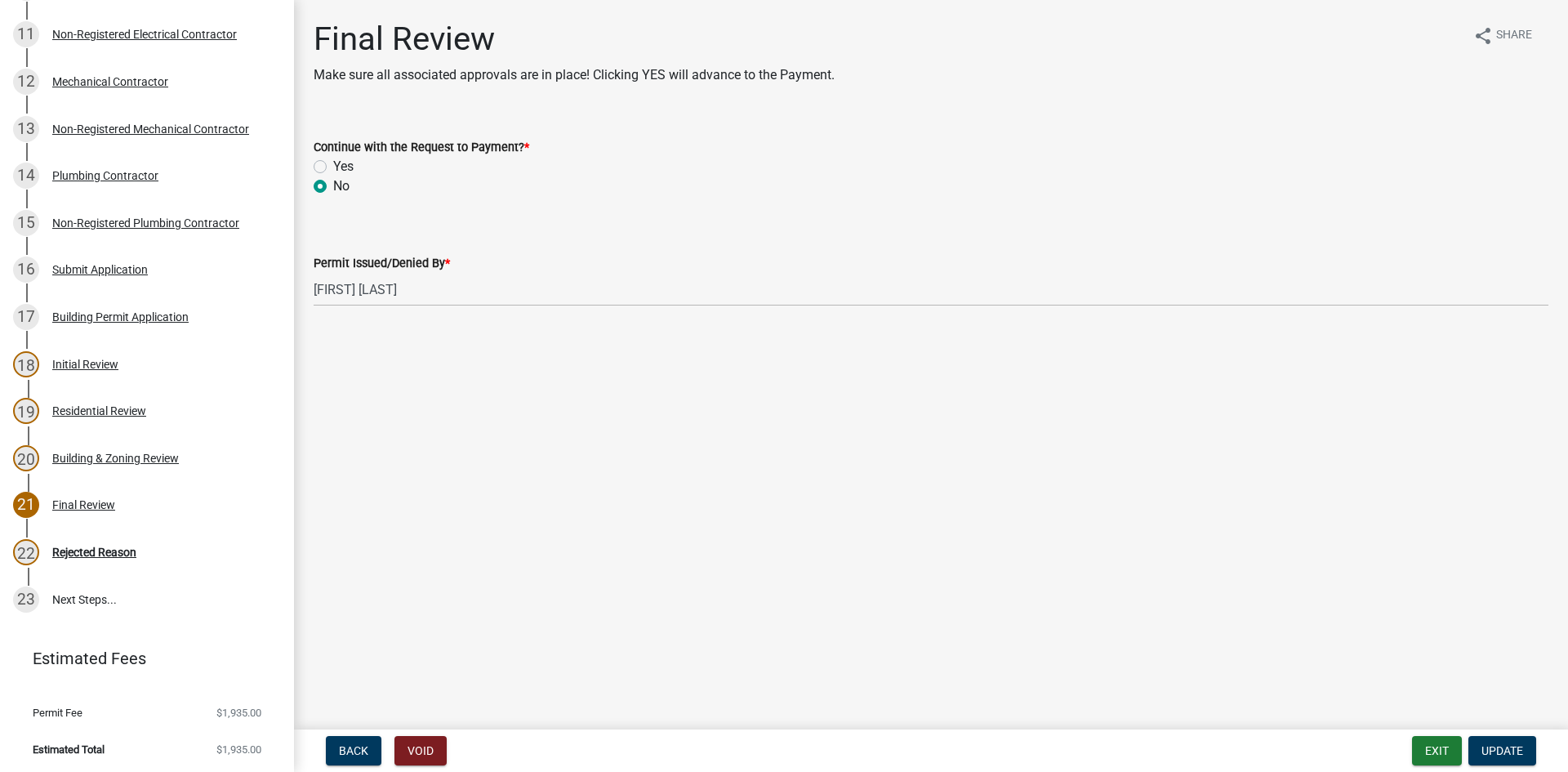 click on "Yes" 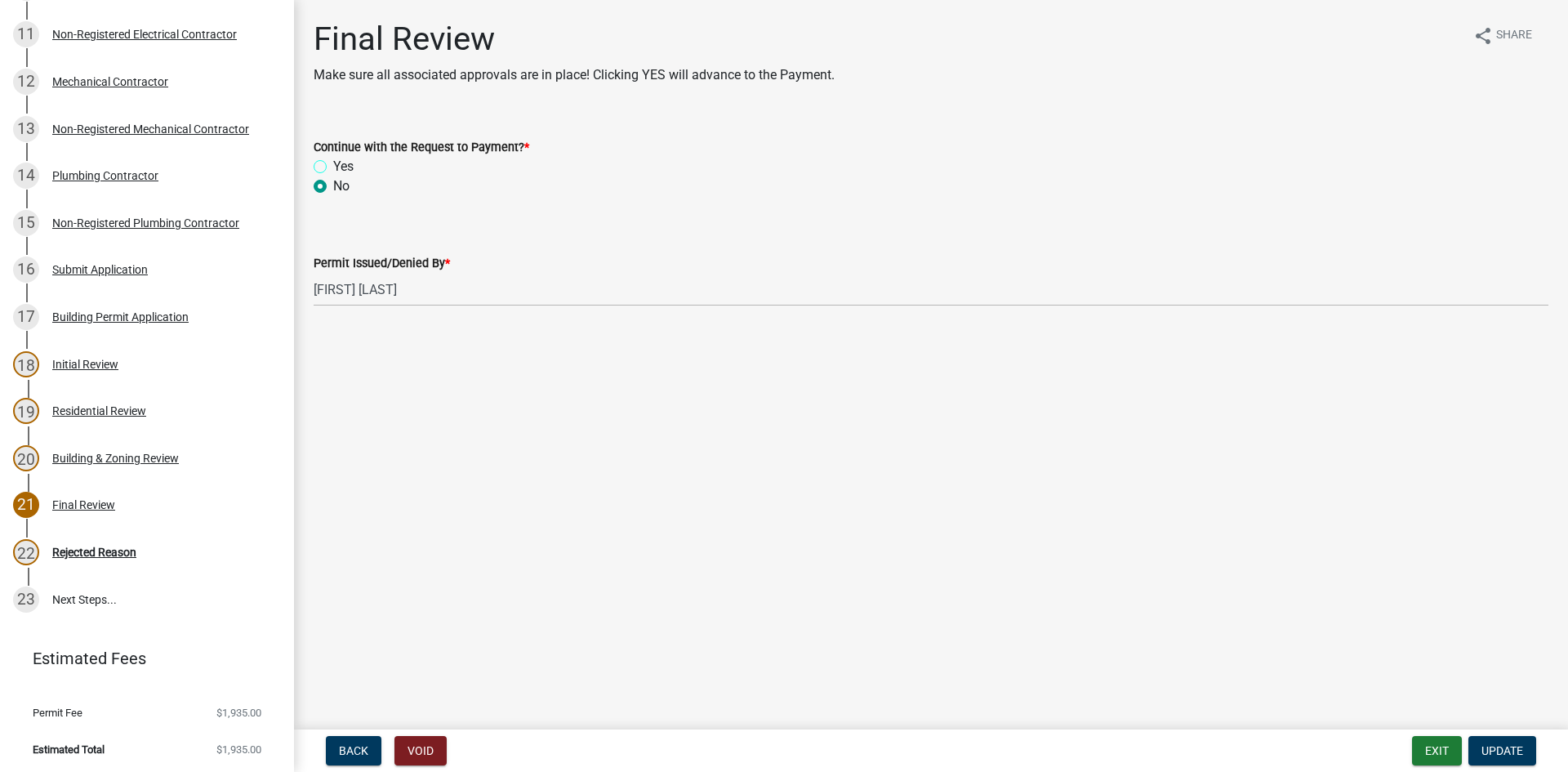 click on "Yes" at bounding box center [338, 162] 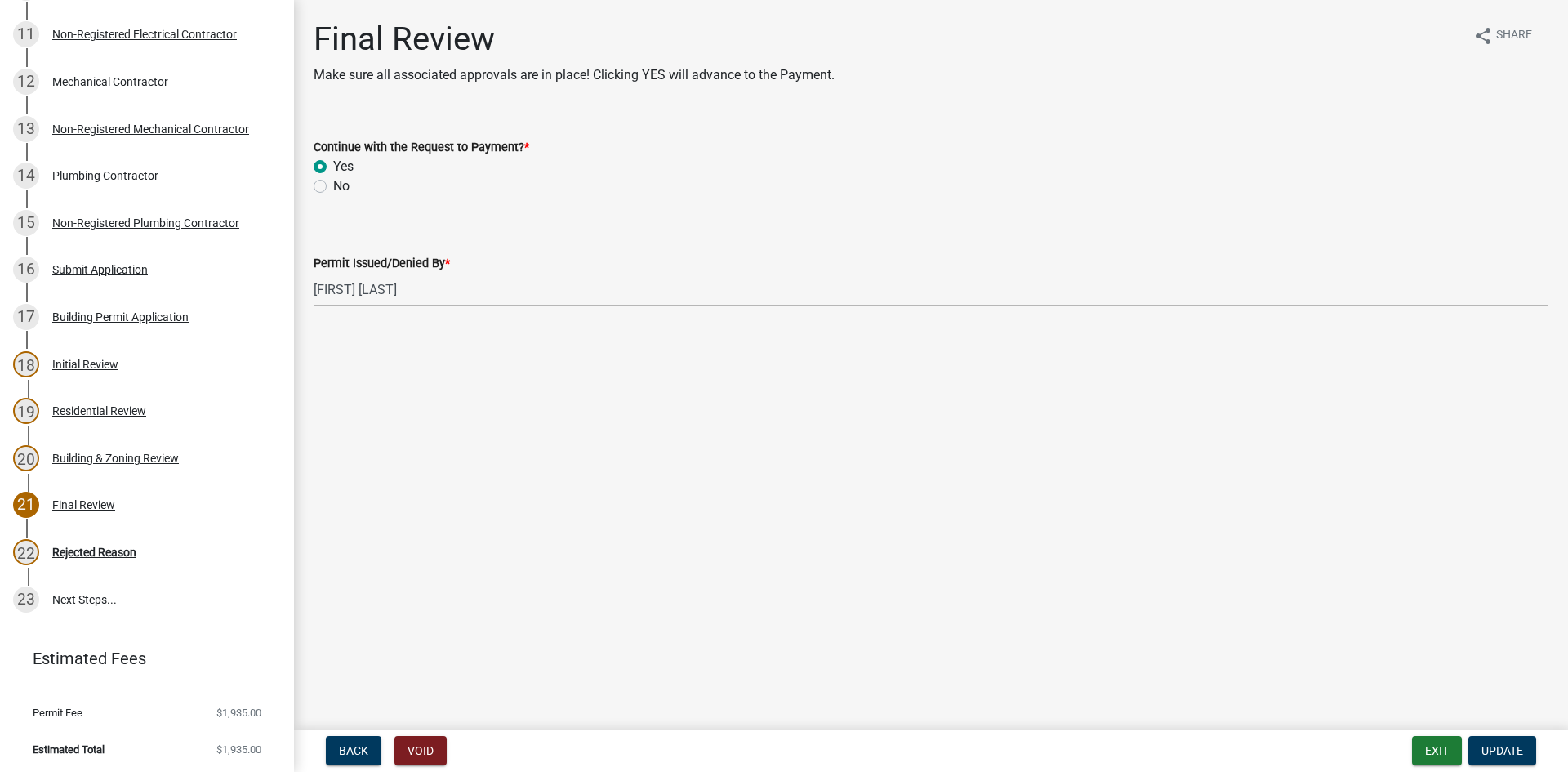 radio on "true" 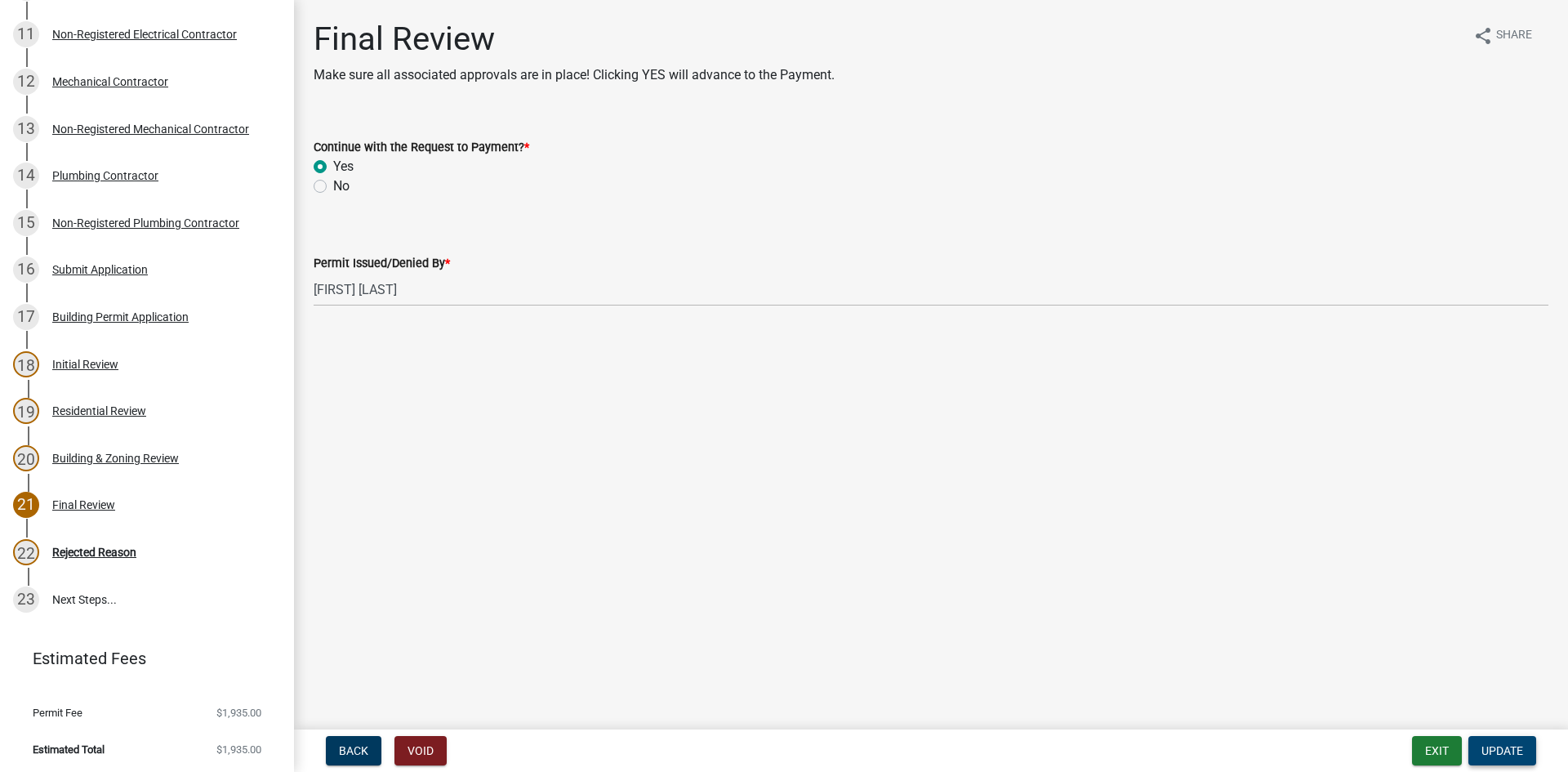 drag, startPoint x: 1512, startPoint y: 750, endPoint x: 1449, endPoint y: 721, distance: 69 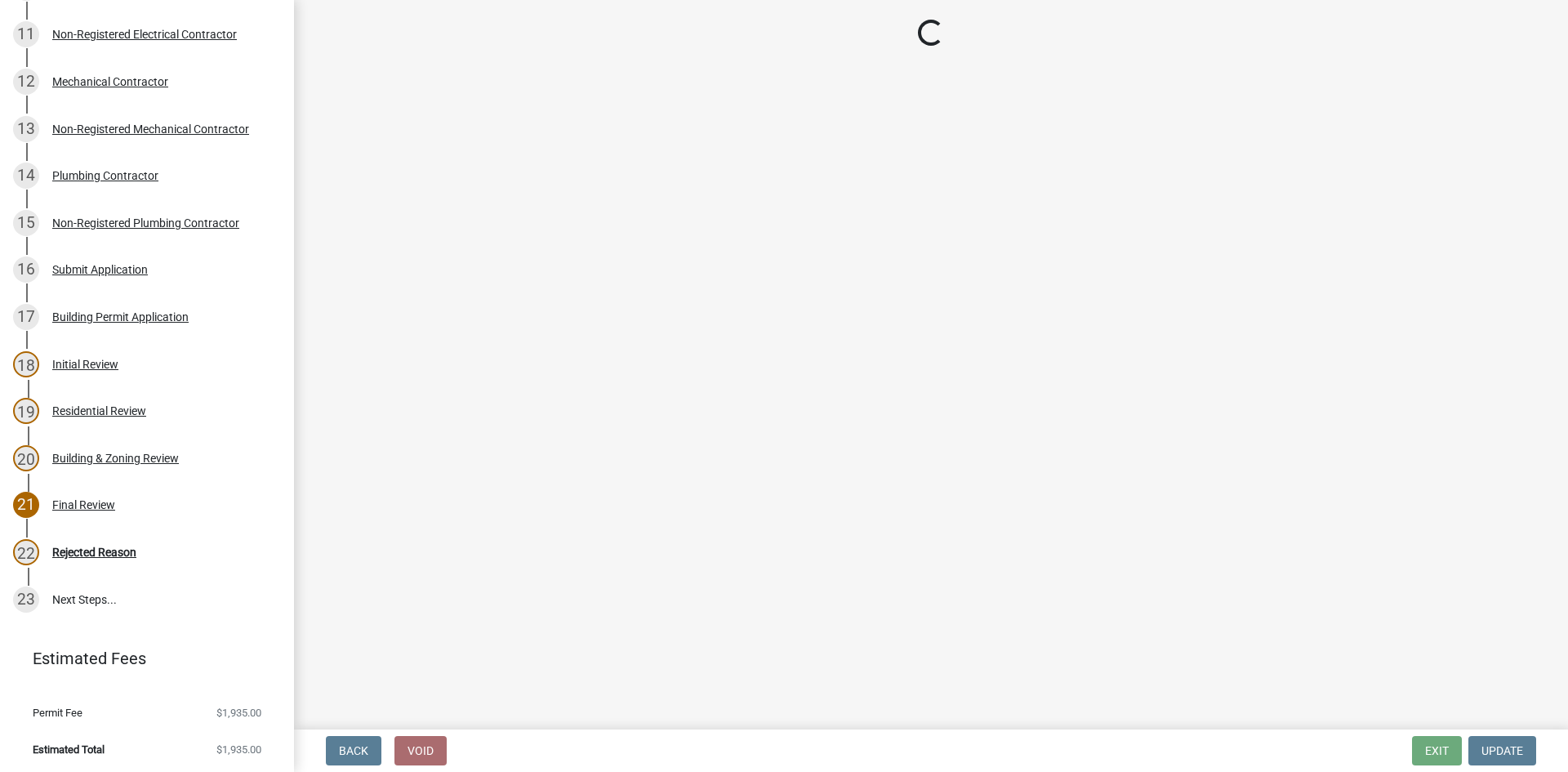 select on "3: 3" 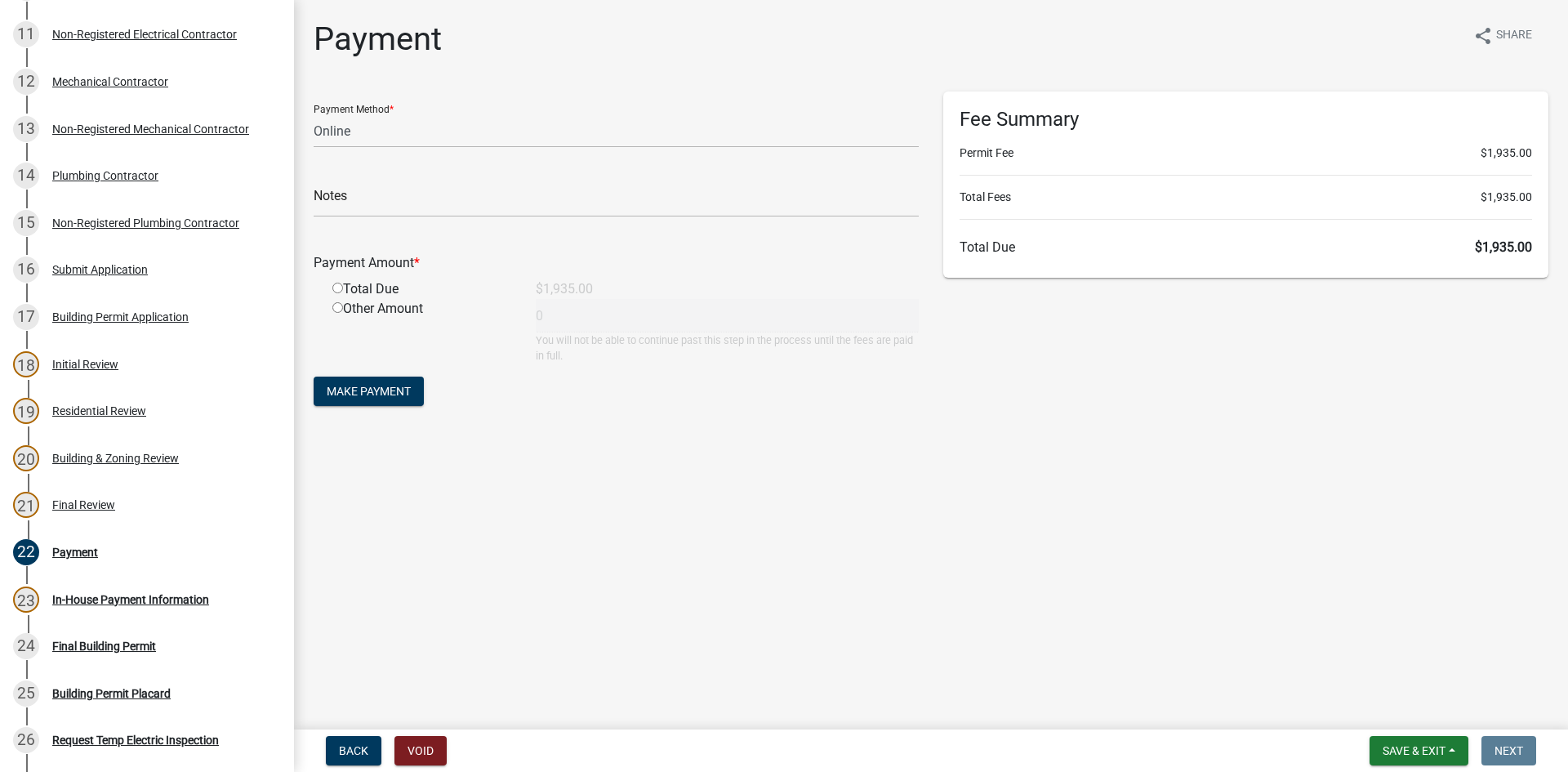 scroll, scrollTop: 2524, scrollLeft: 0, axis: vertical 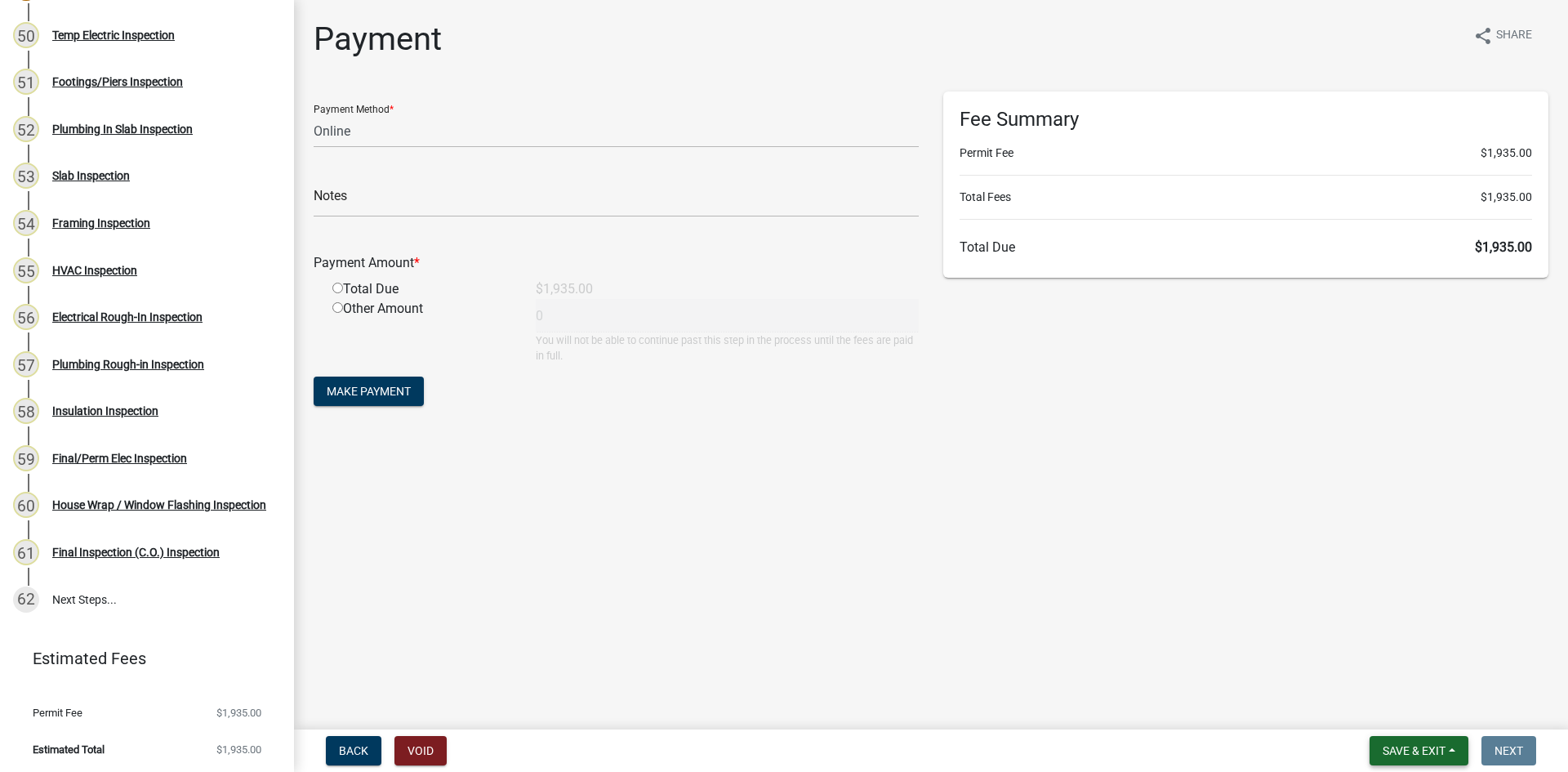 click on "Save & Exit" at bounding box center (1419, 751) 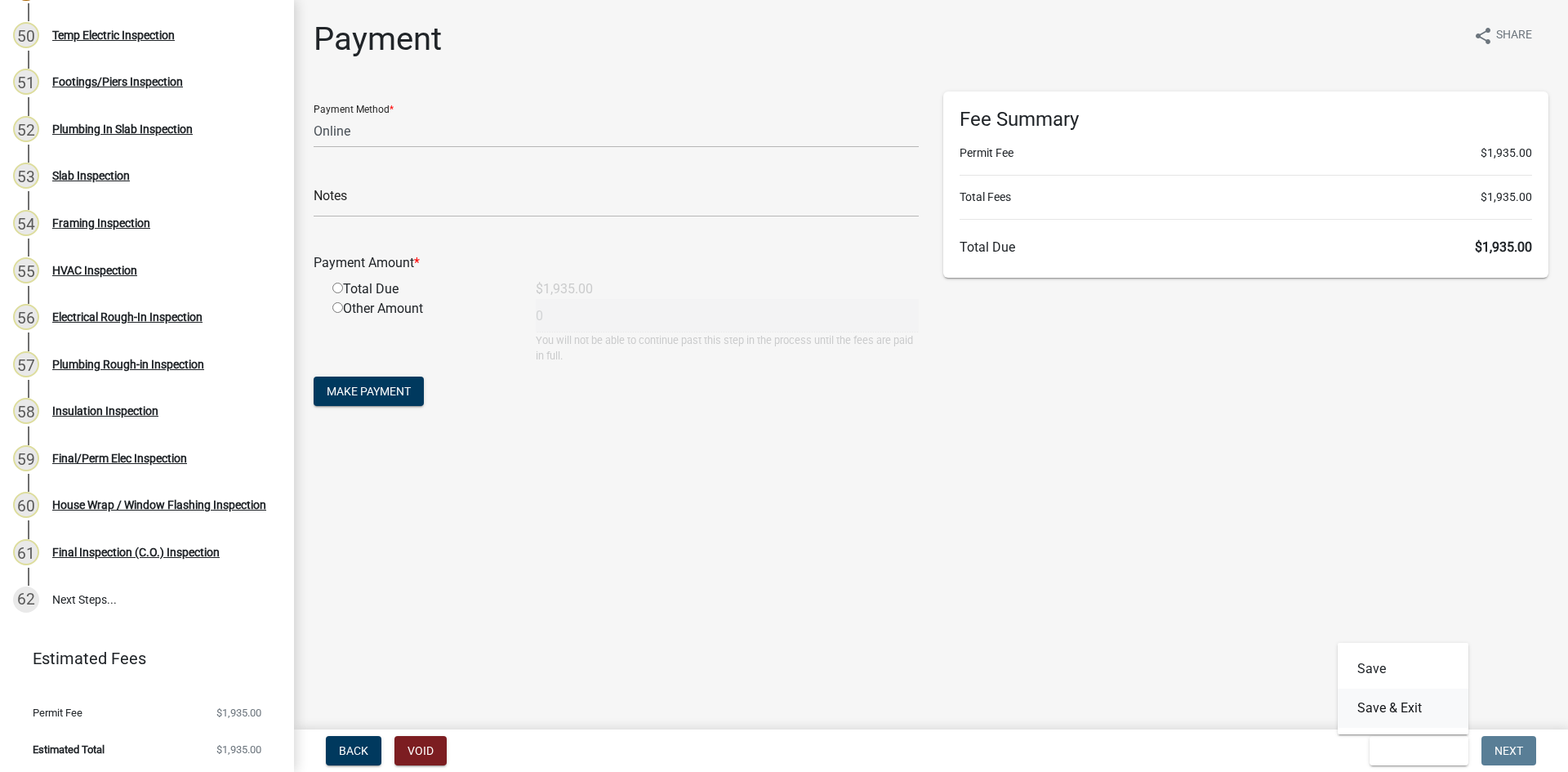 click on "Save & Exit" at bounding box center (1403, 708) 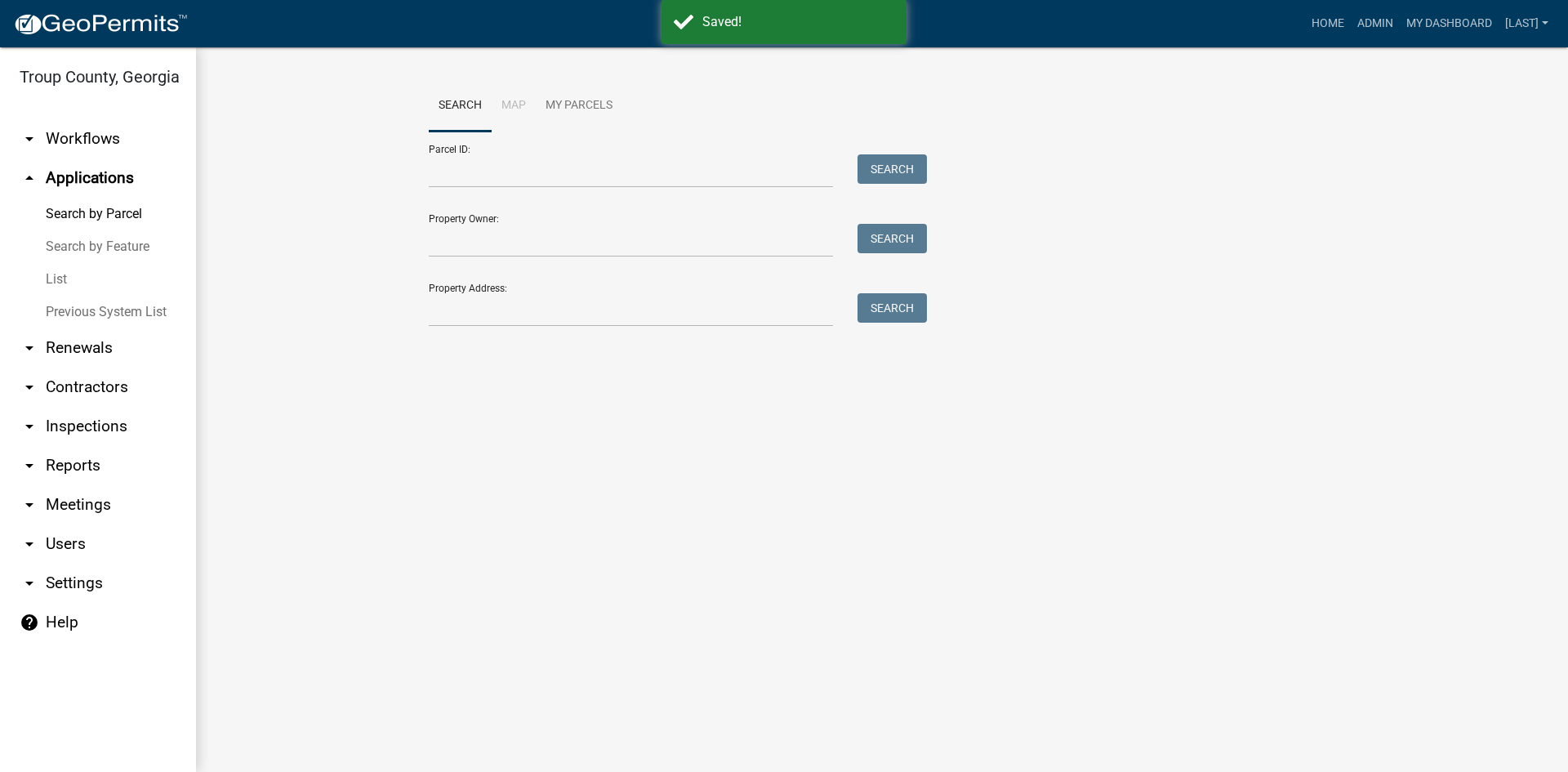 drag, startPoint x: 621, startPoint y: 336, endPoint x: 614, endPoint y: 323, distance: 14.76482 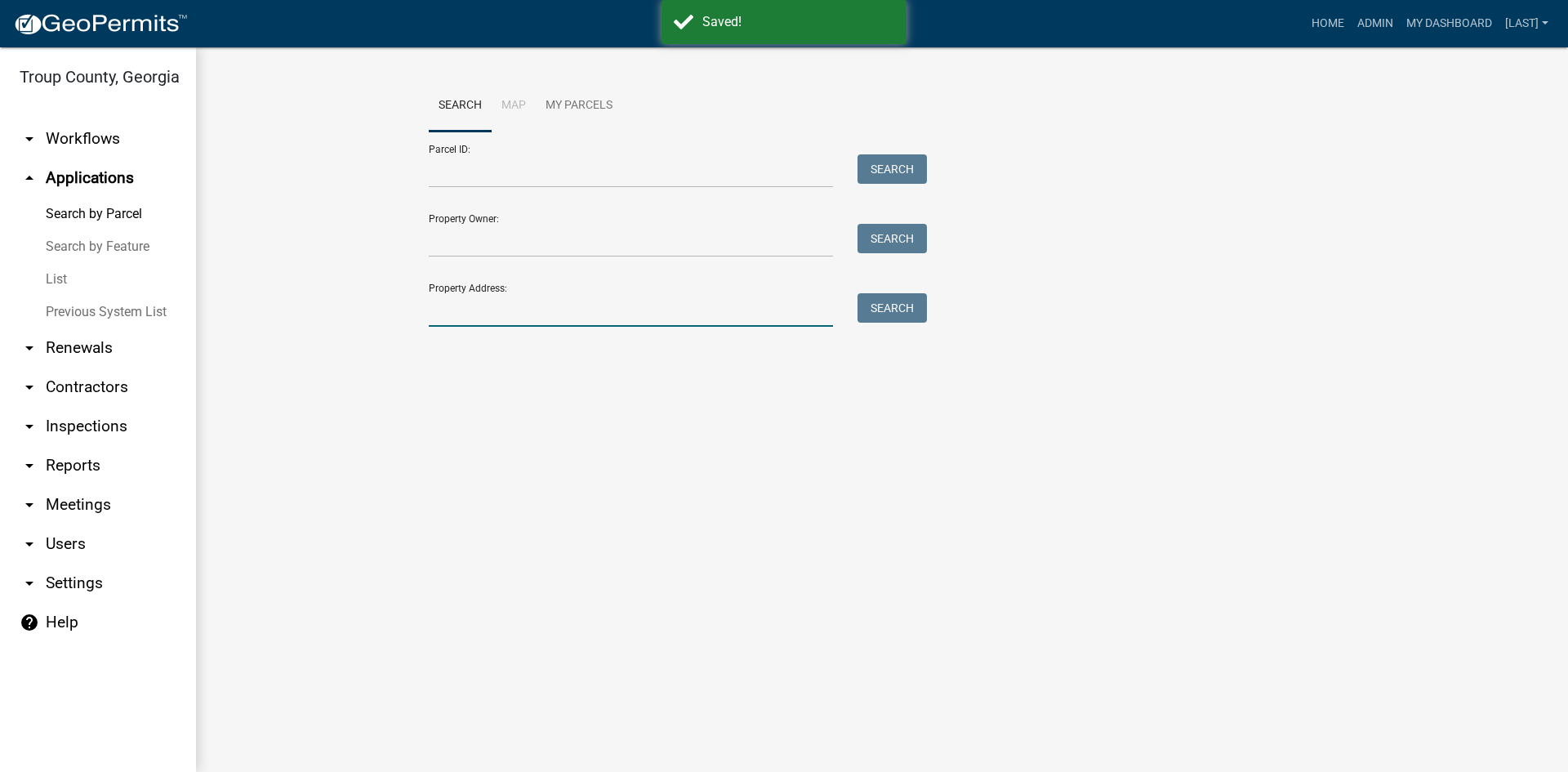 drag, startPoint x: 612, startPoint y: 320, endPoint x: 648, endPoint y: 299, distance: 41.677332 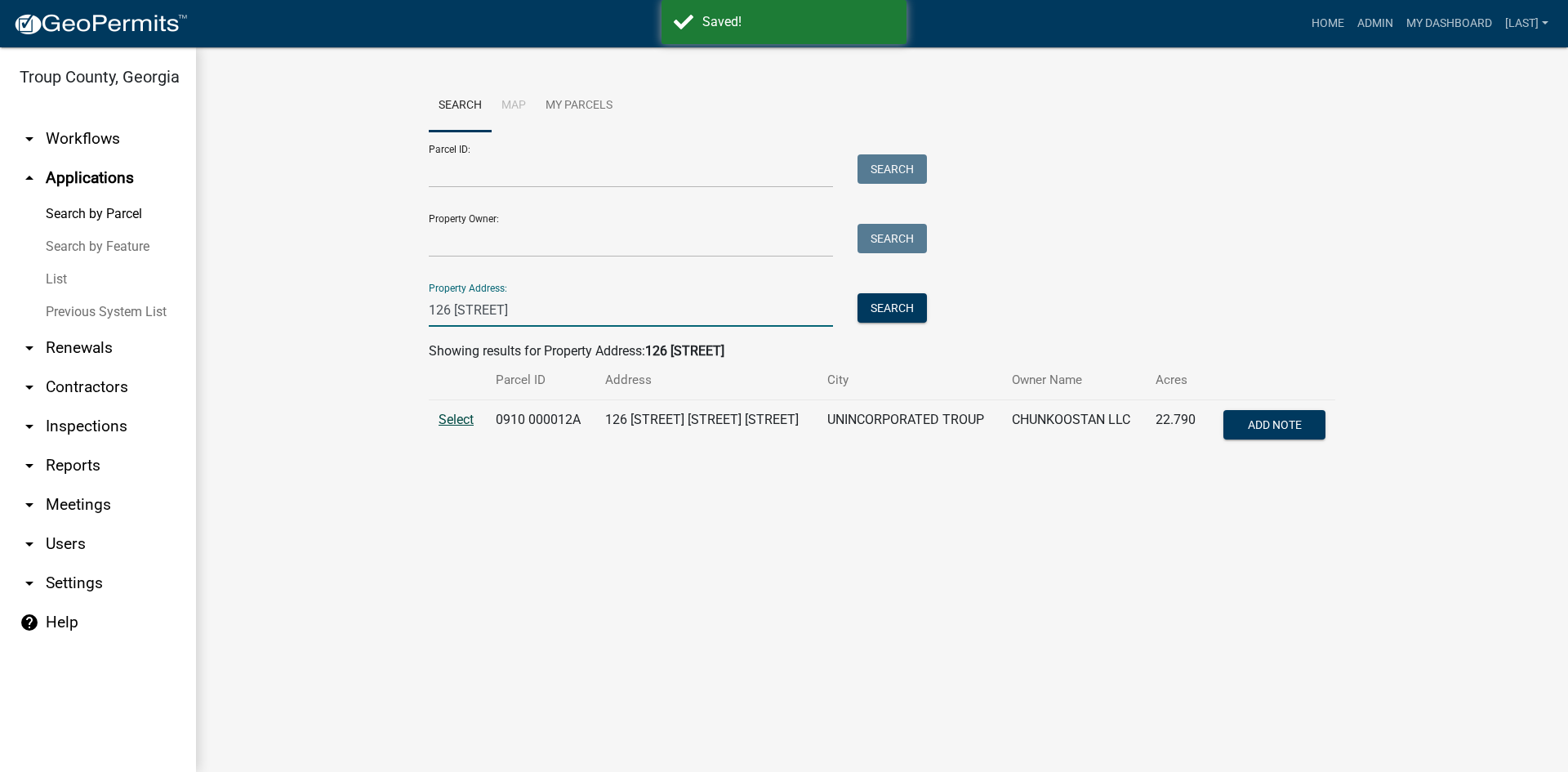 type on "126 earl" 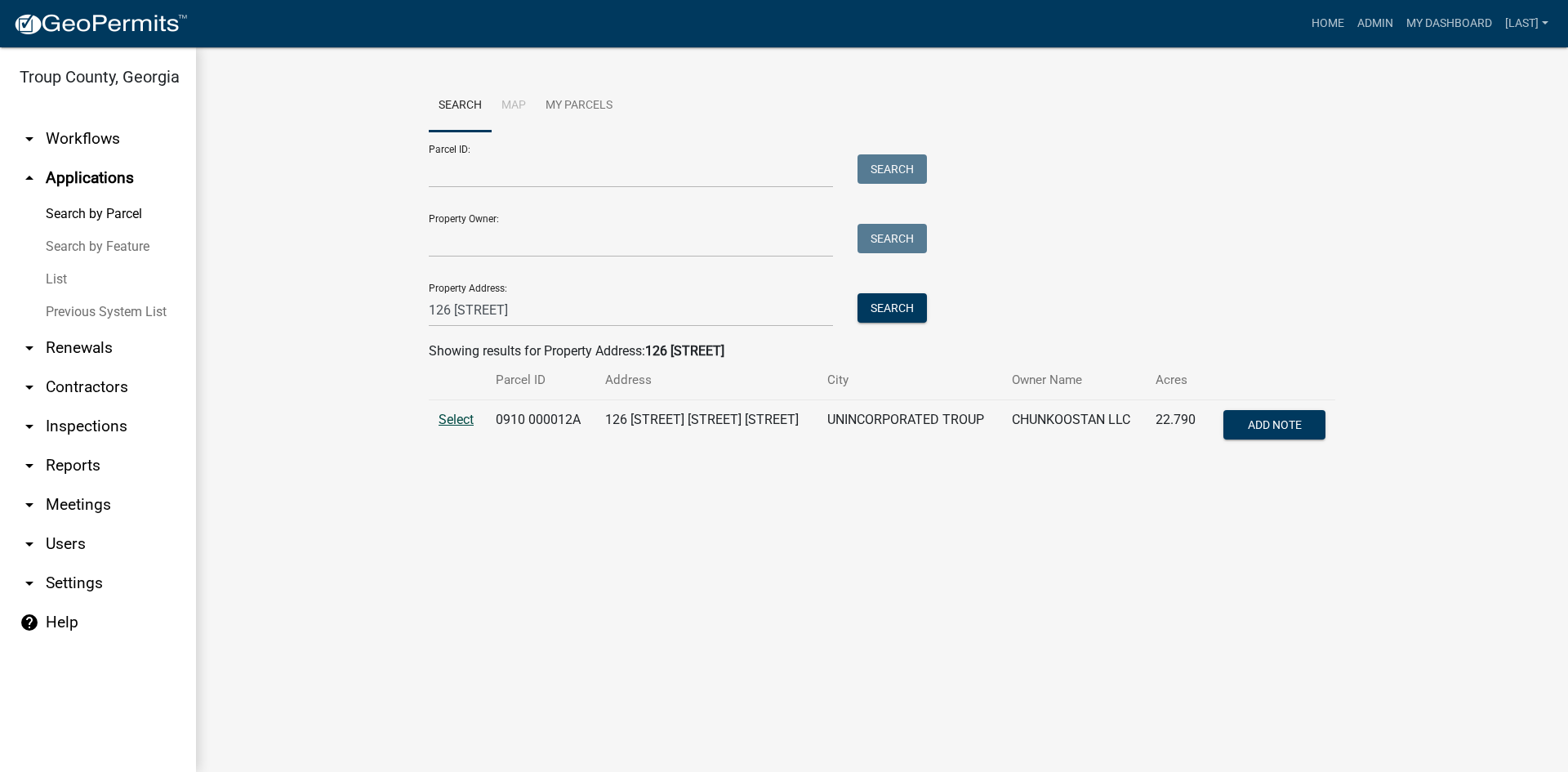 click on "Select" at bounding box center (456, 419) 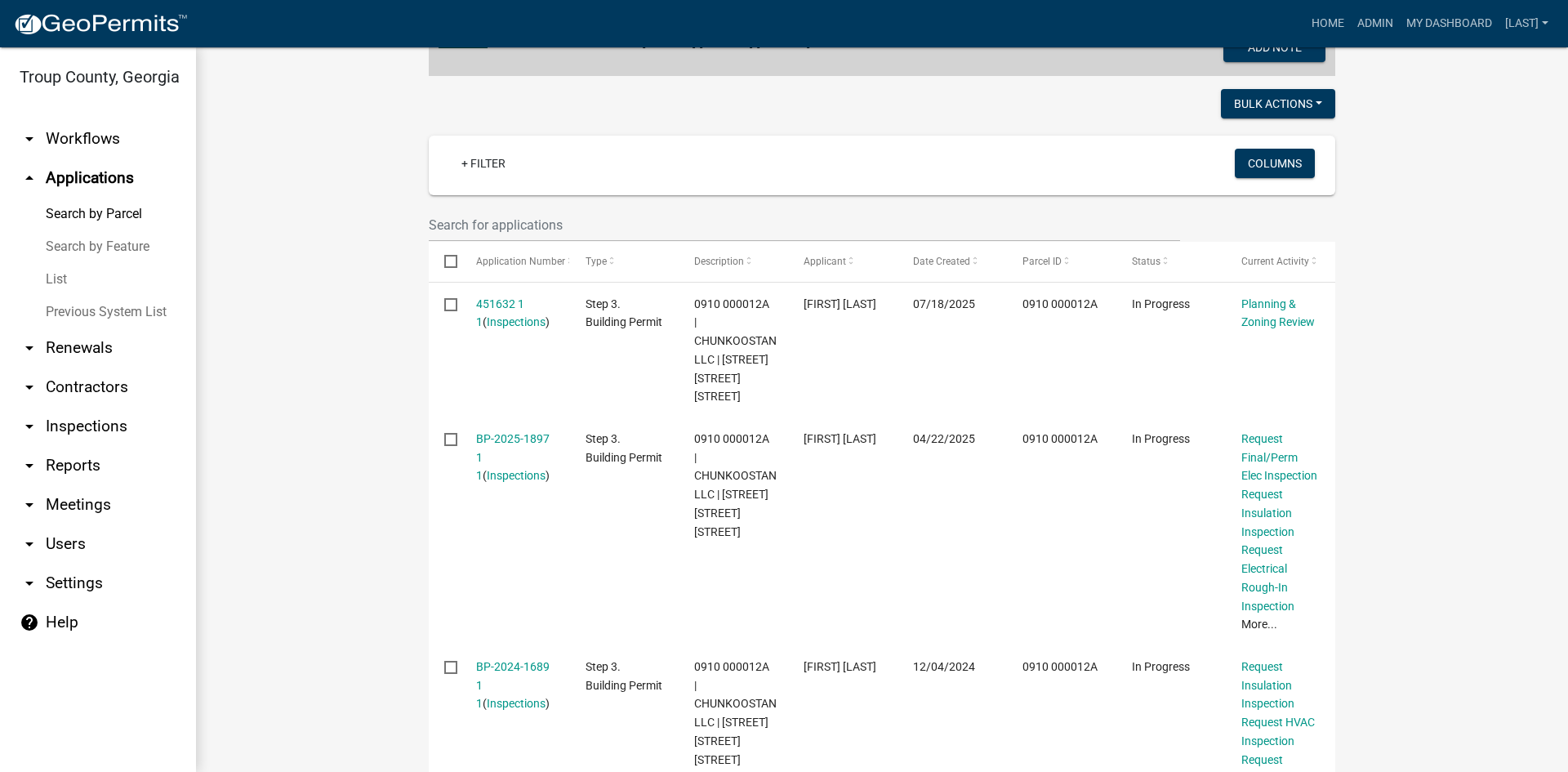 scroll, scrollTop: 384, scrollLeft: 0, axis: vertical 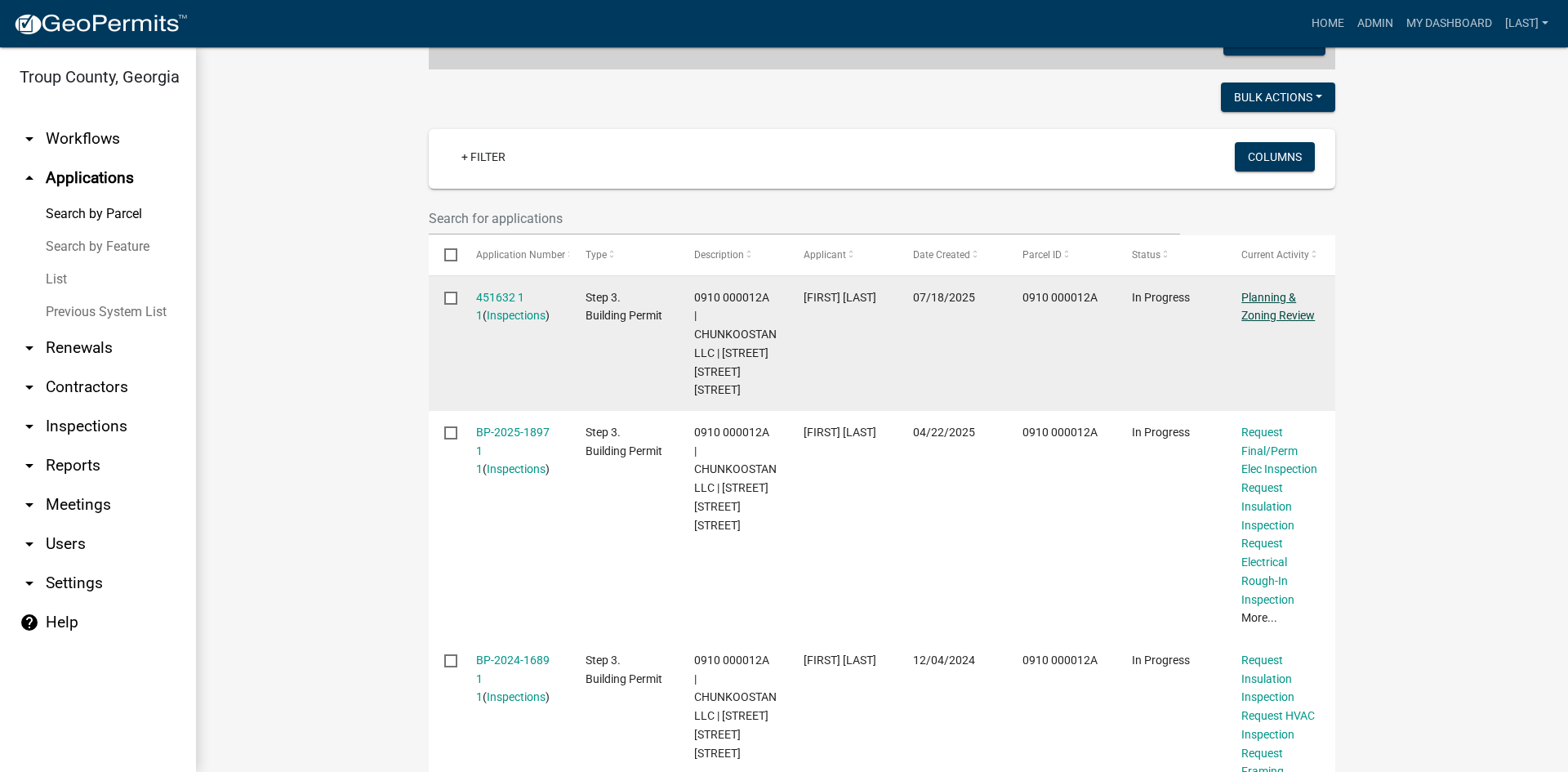 click on "Planning & Zoning Review" 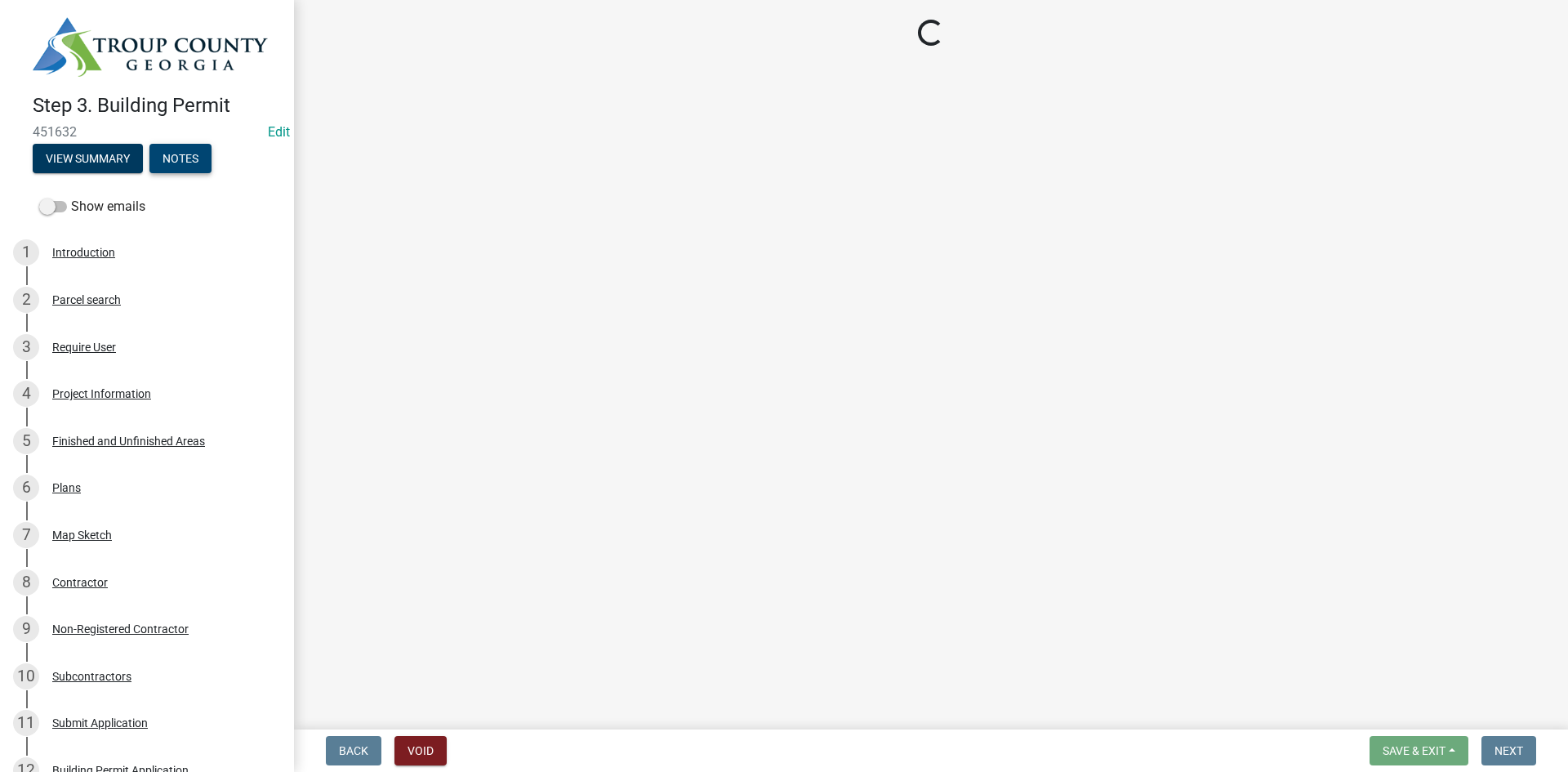 click on "Notes" at bounding box center [180, 158] 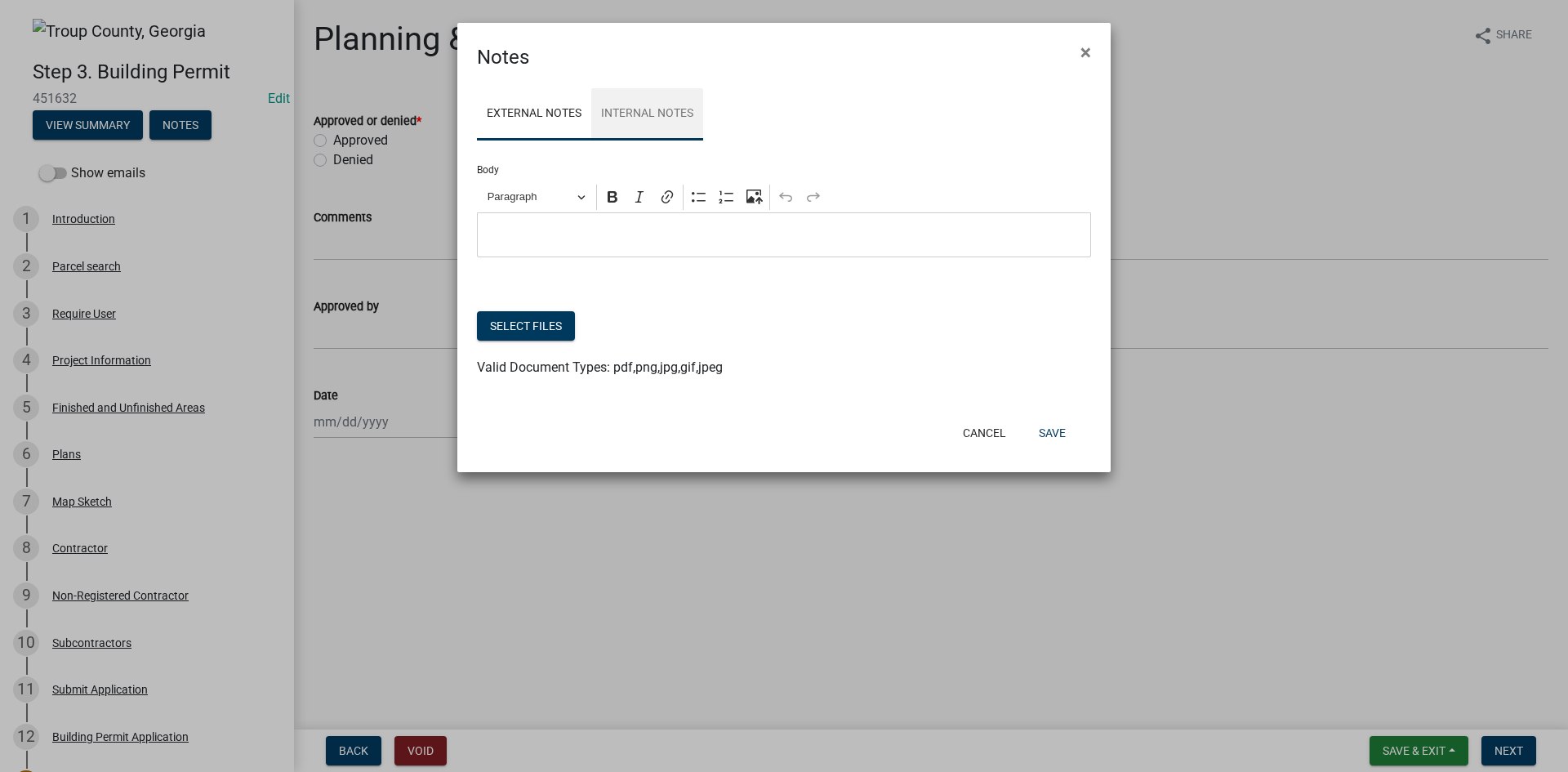 click on "Internal Notes" at bounding box center (647, 114) 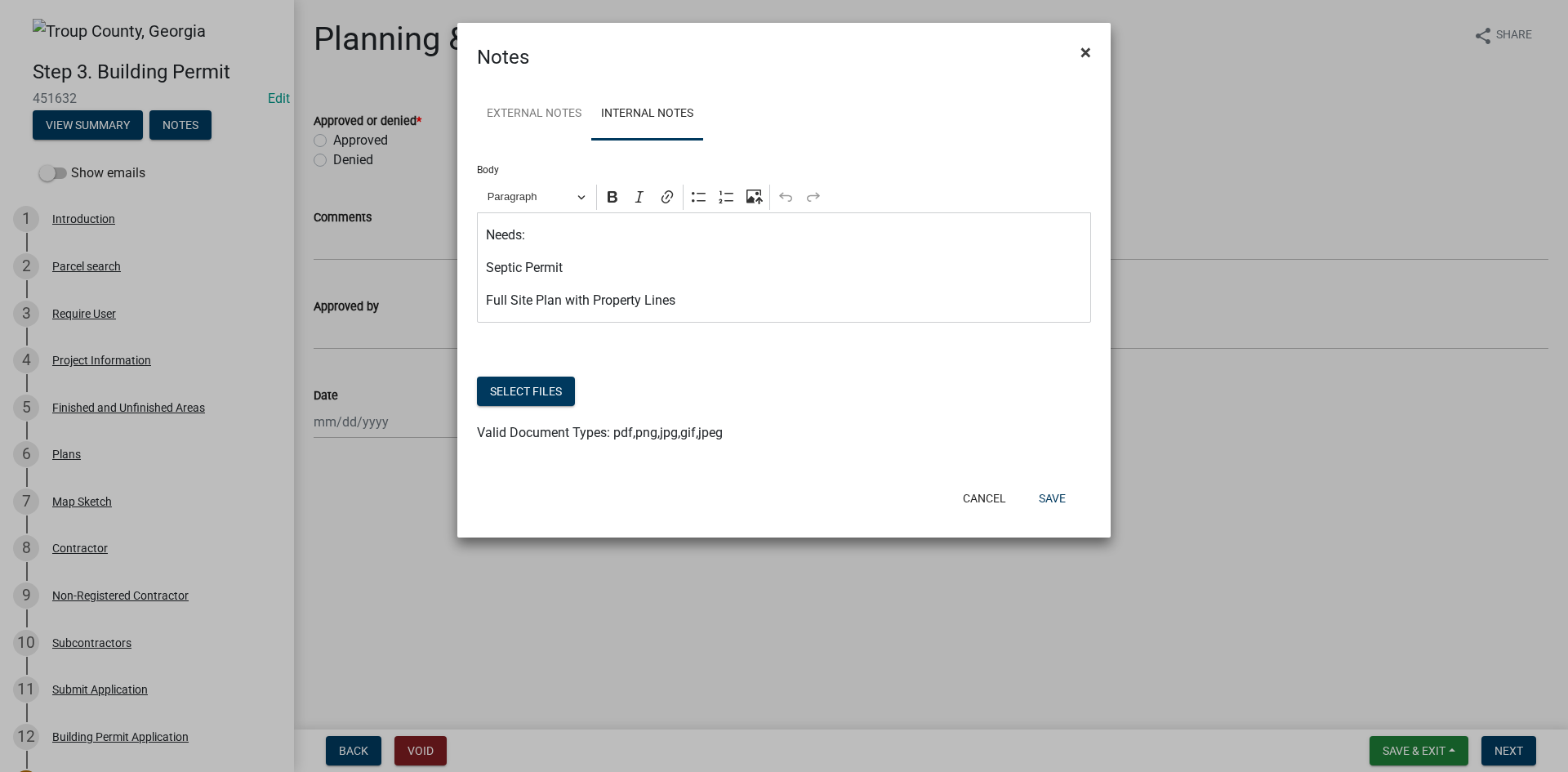 click on "×" 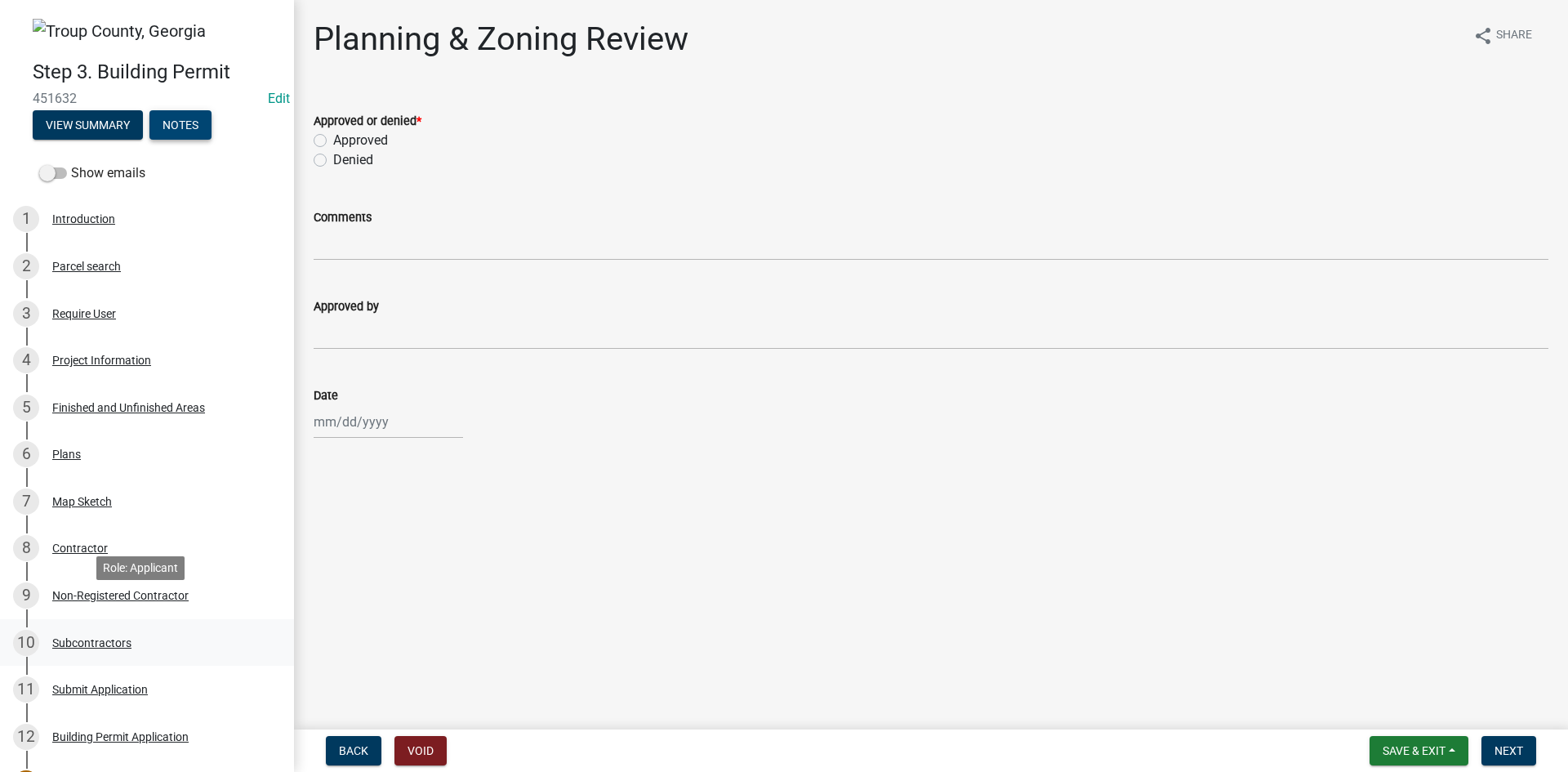 scroll, scrollTop: 82, scrollLeft: 0, axis: vertical 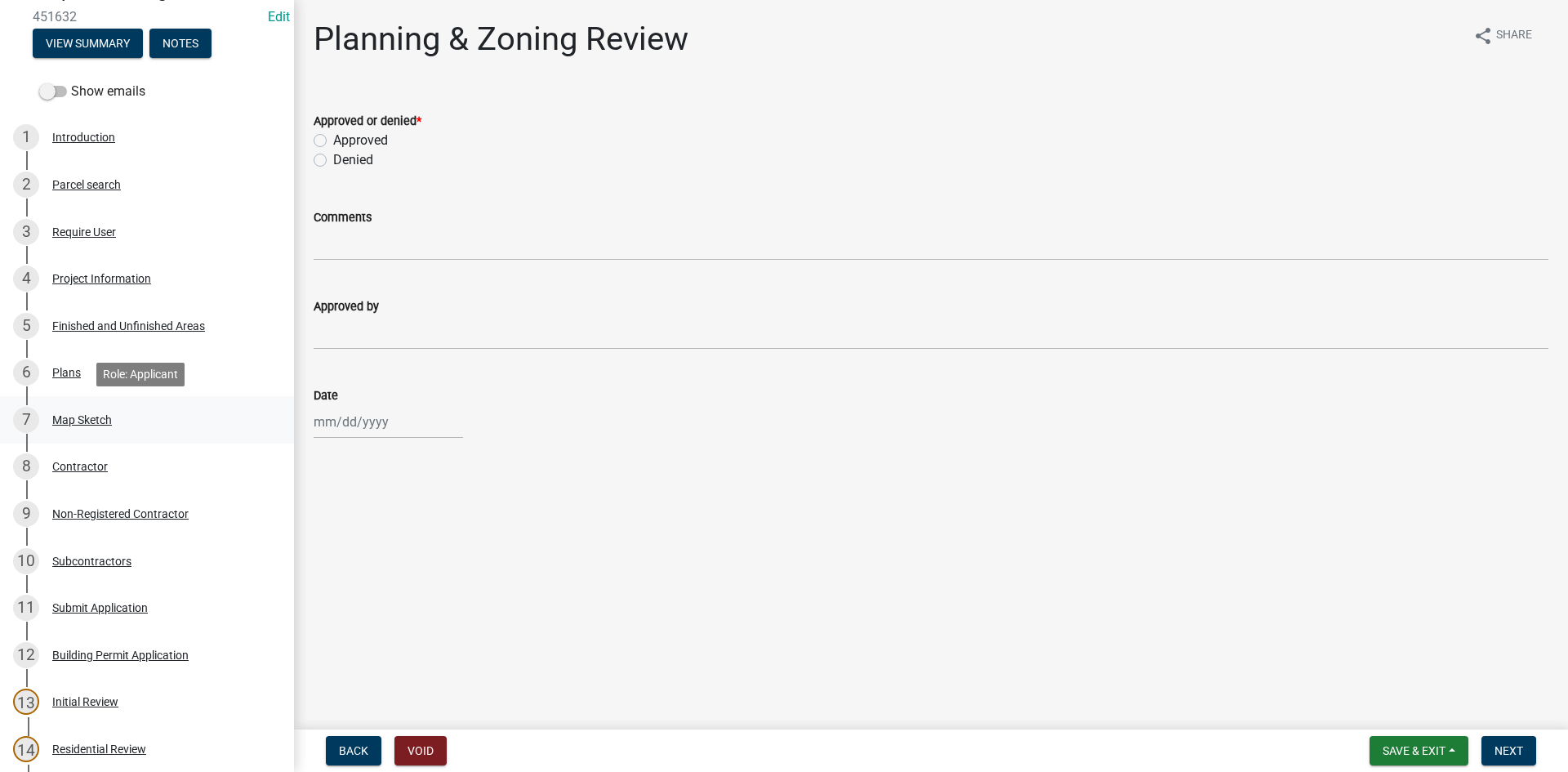 click on "7     Map Sketch" at bounding box center (147, 420) 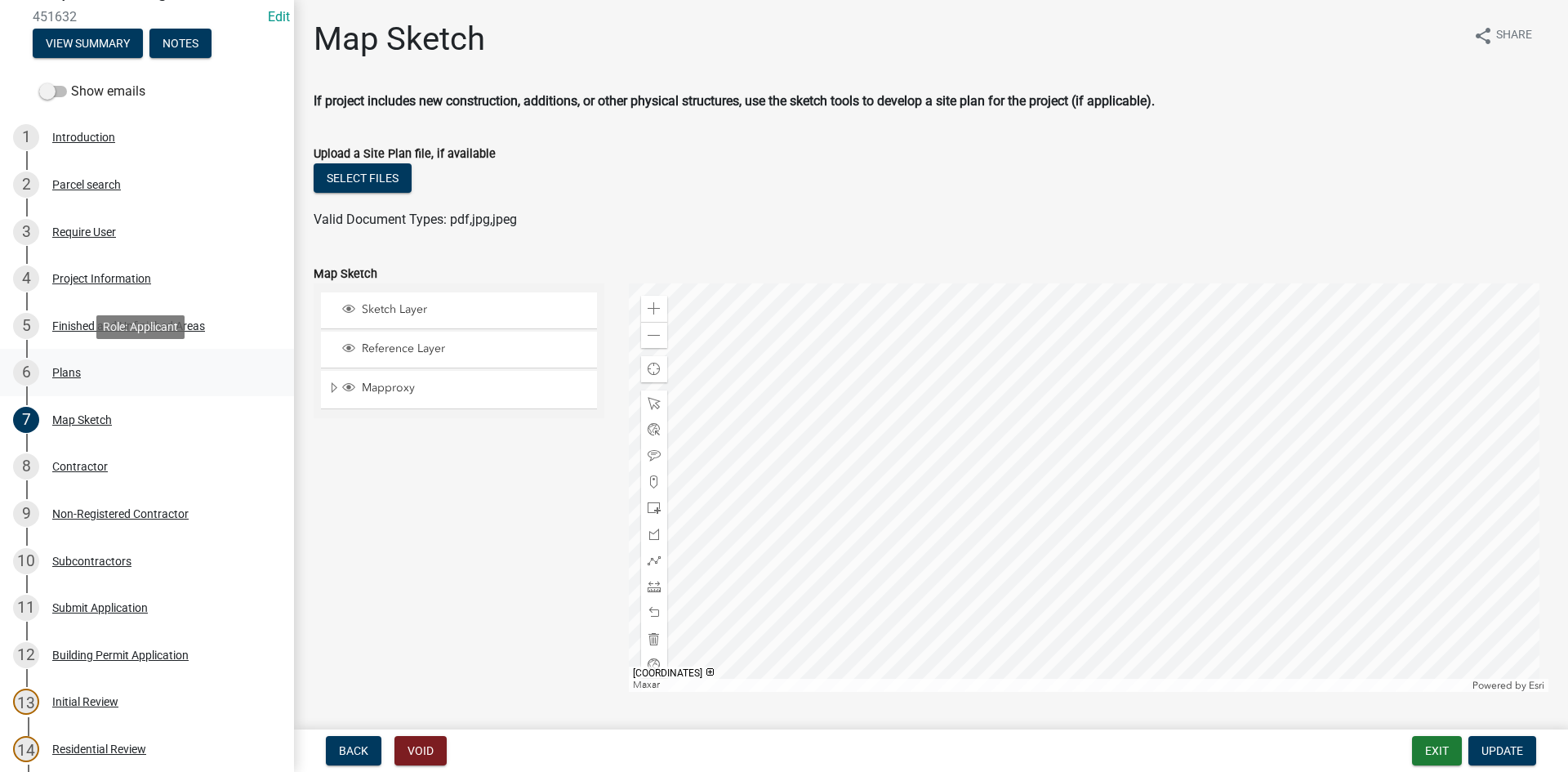 click on "6     Plans" at bounding box center [147, 373] 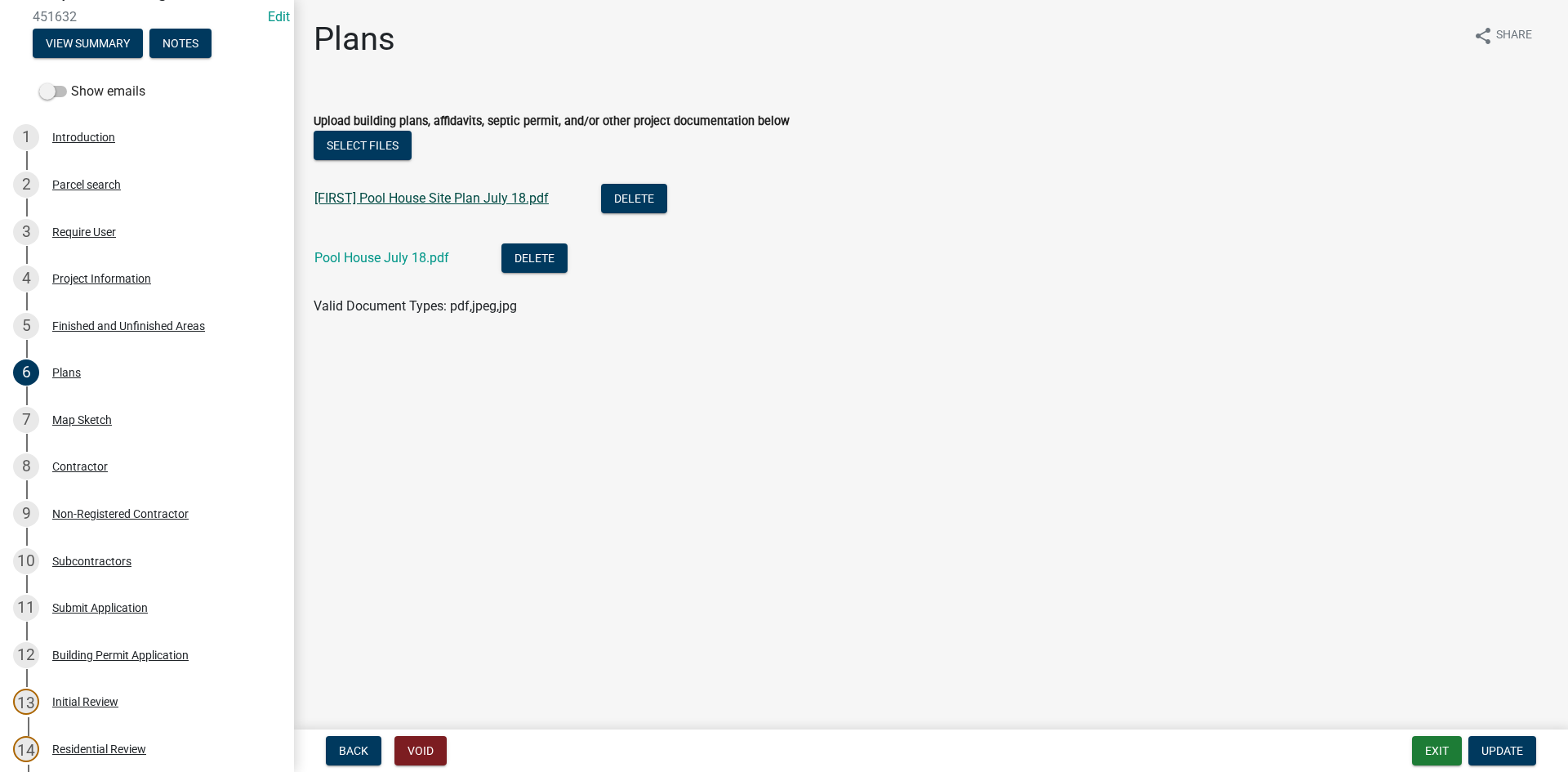 click on "Deepak Pool House Site Plan July 18.pdf" 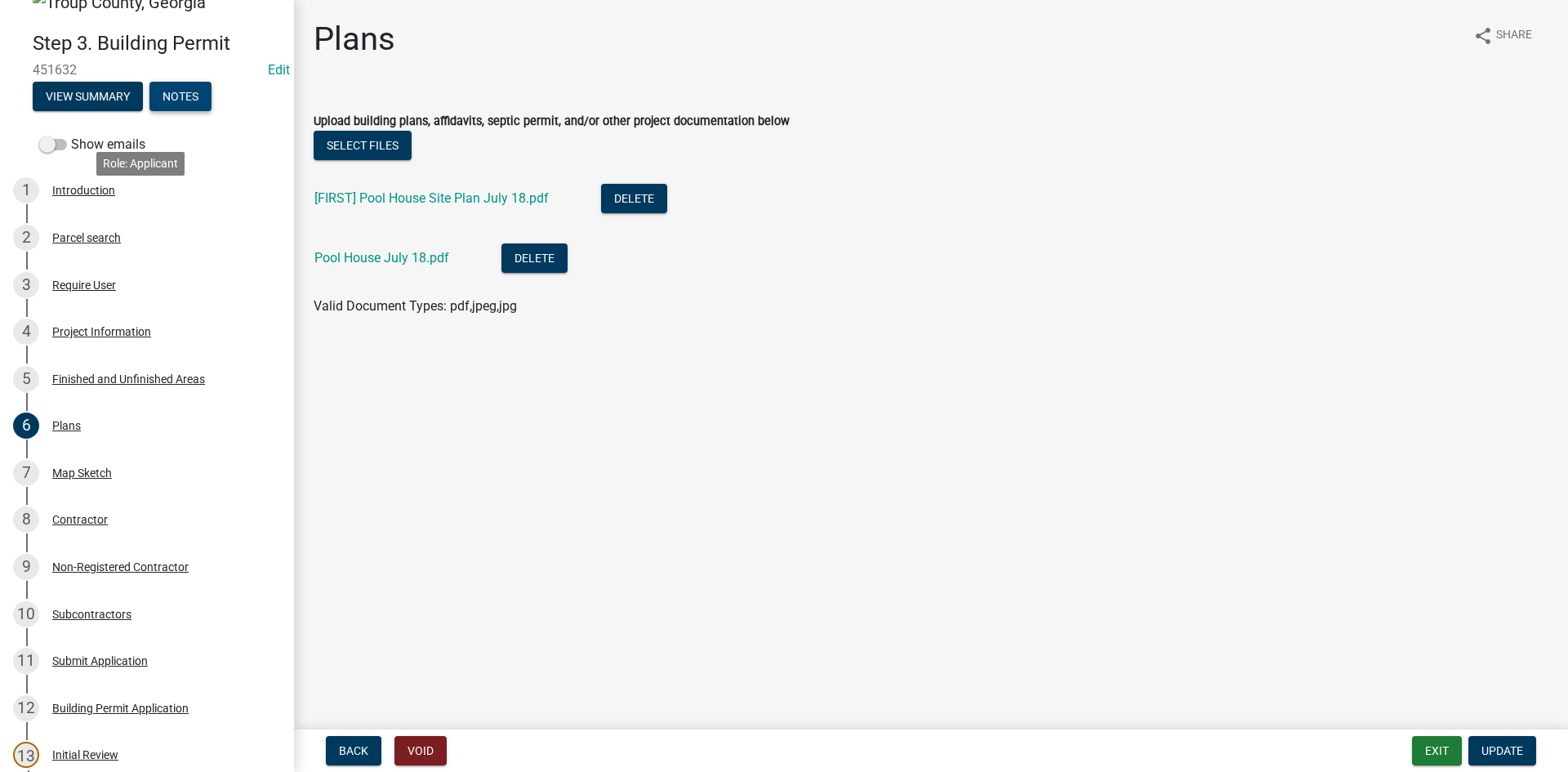 scroll, scrollTop: 0, scrollLeft: 0, axis: both 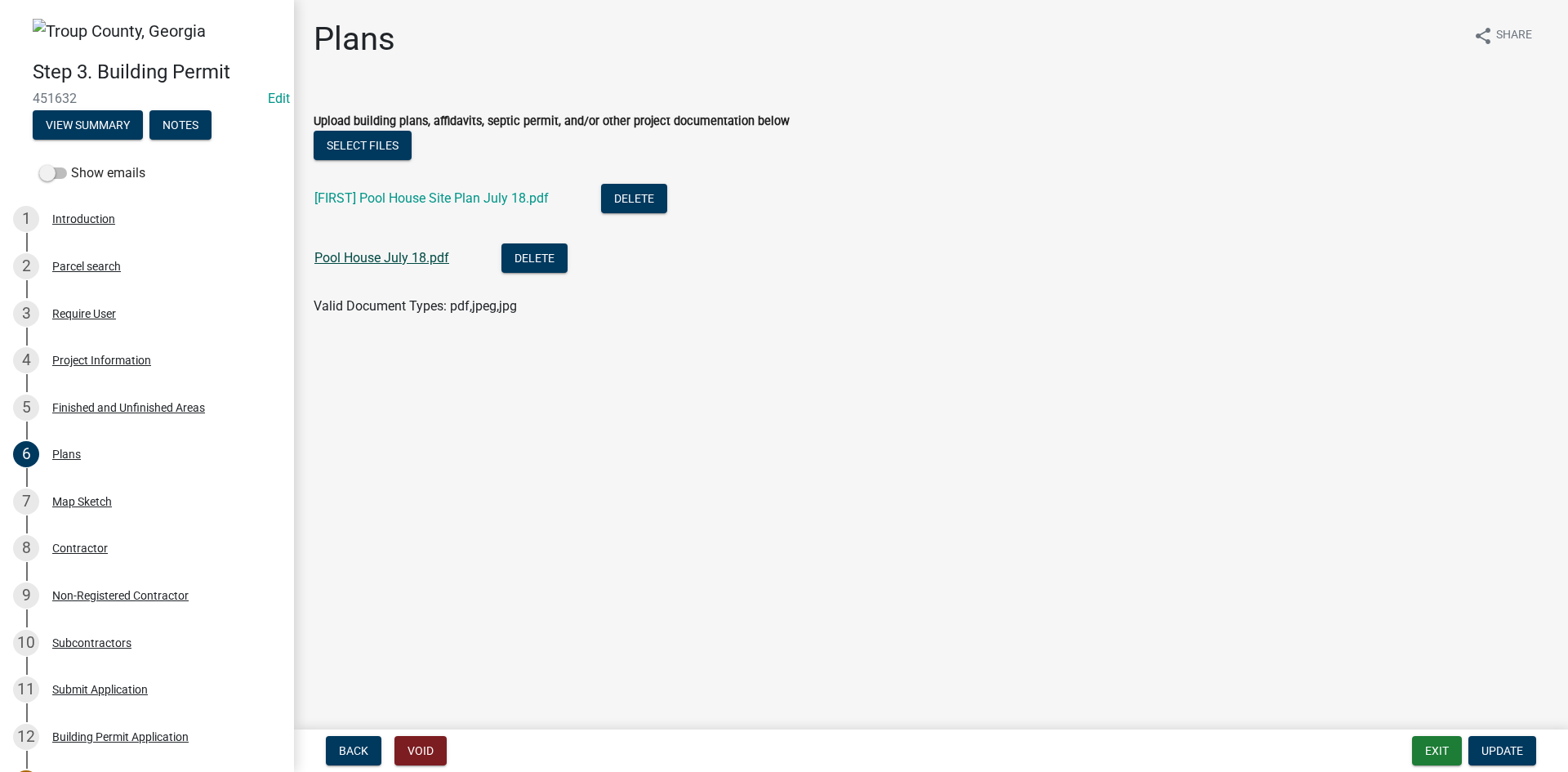 click on "Pool House July 18.pdf" 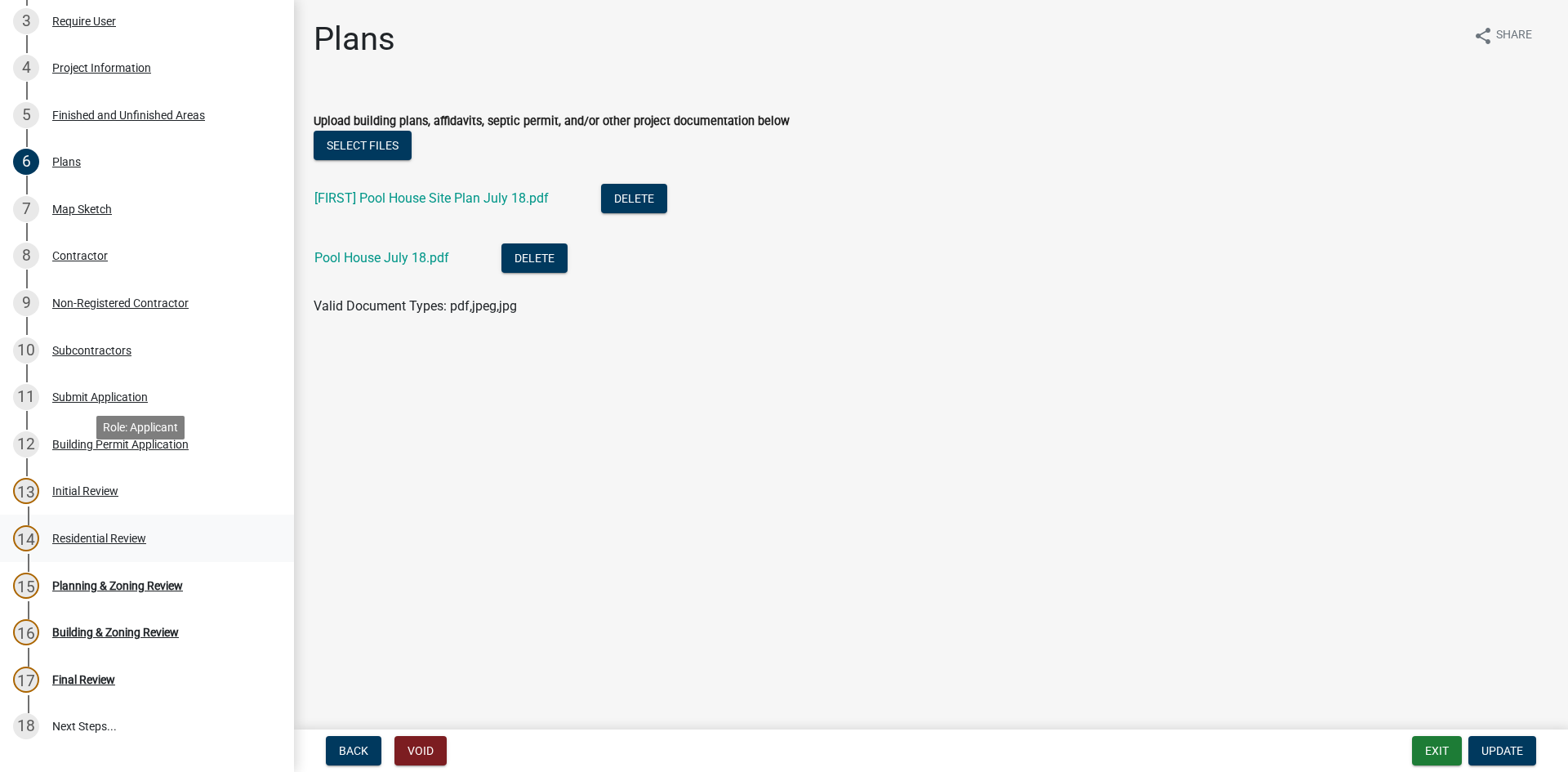 scroll, scrollTop: 386, scrollLeft: 0, axis: vertical 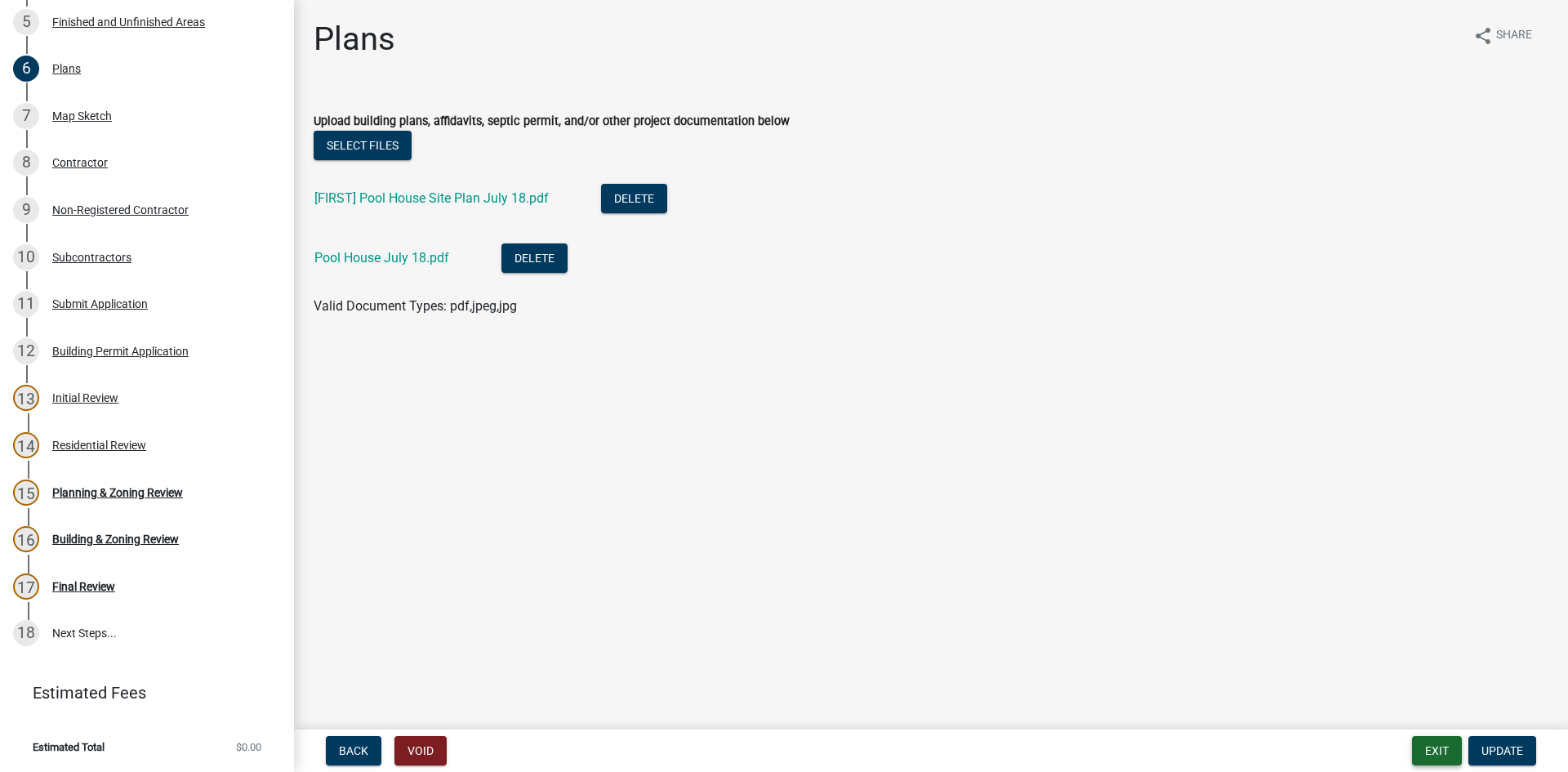 click on "Exit" at bounding box center (1437, 751) 